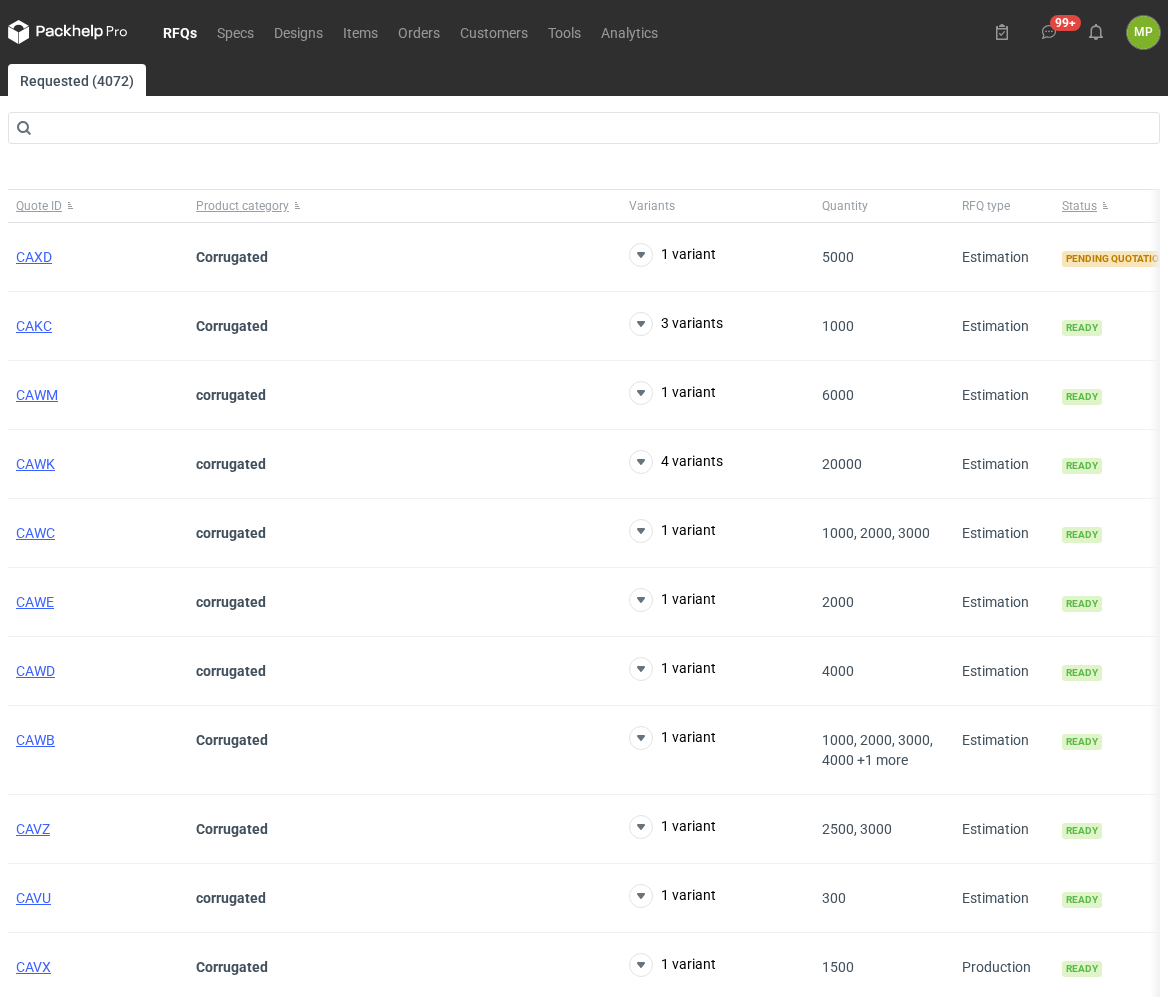 scroll, scrollTop: 0, scrollLeft: 0, axis: both 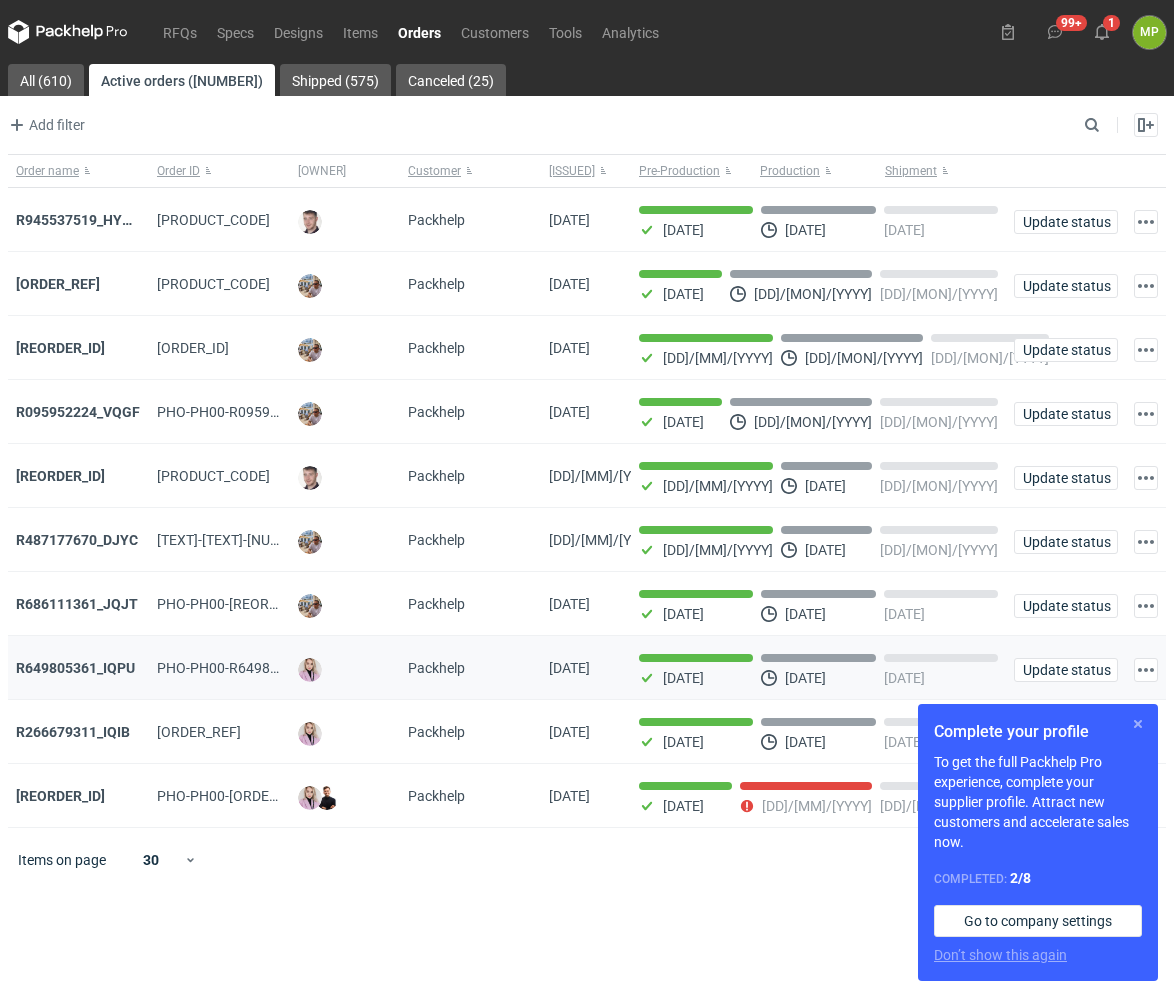 drag, startPoint x: 1136, startPoint y: 732, endPoint x: 1136, endPoint y: 703, distance: 29 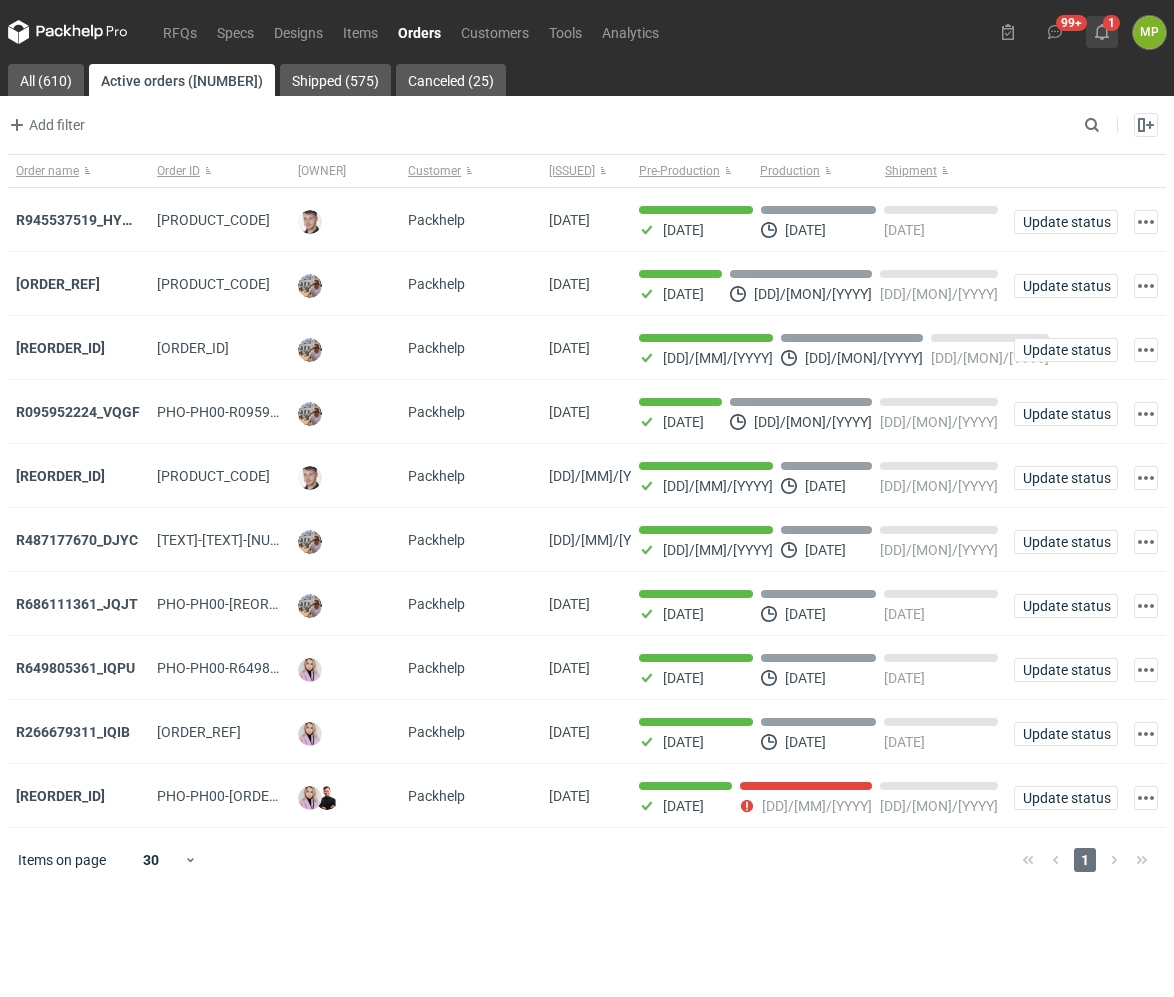 click 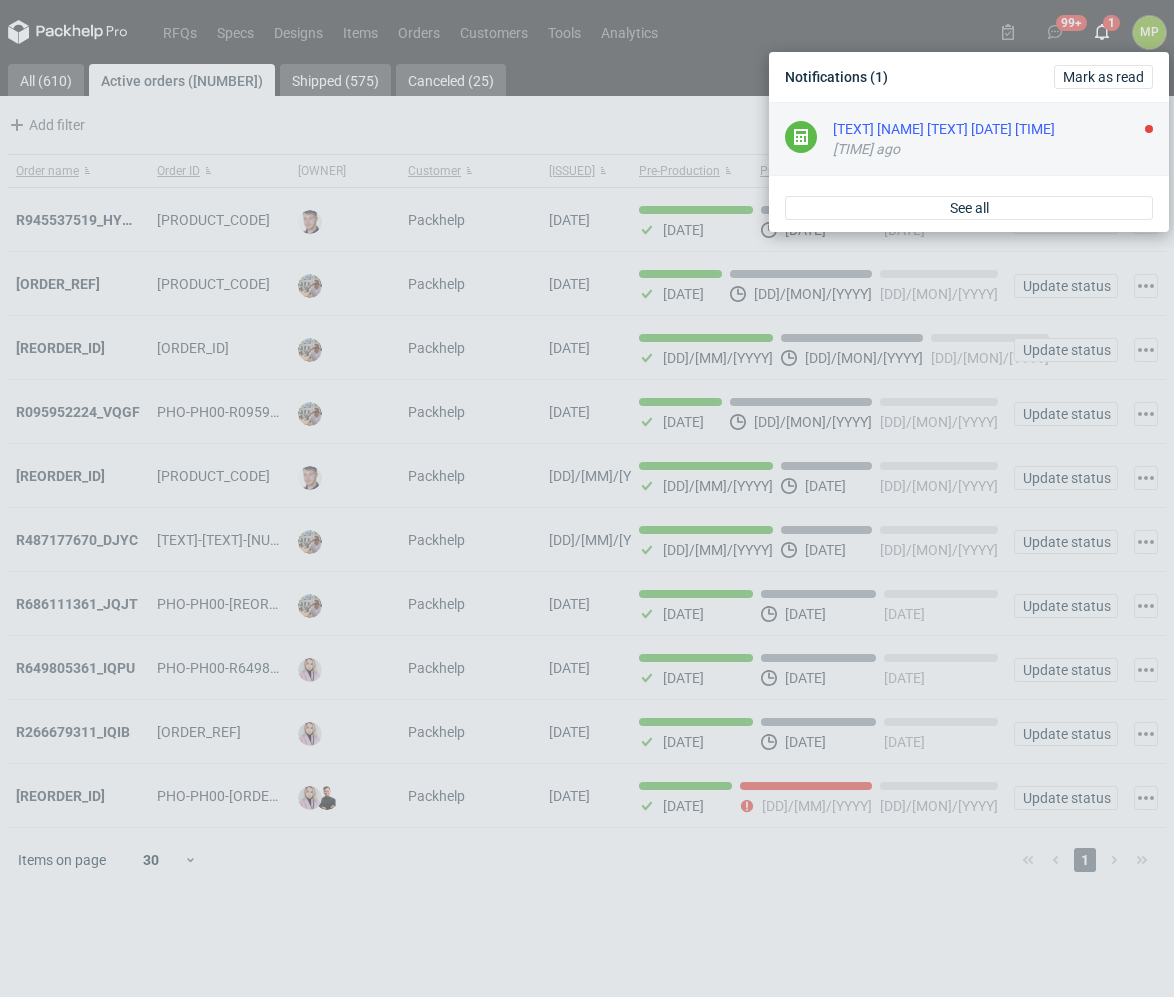 click on "[TEXT] [NAME] [TEXT] [DATE] [TIME]" at bounding box center [993, 129] 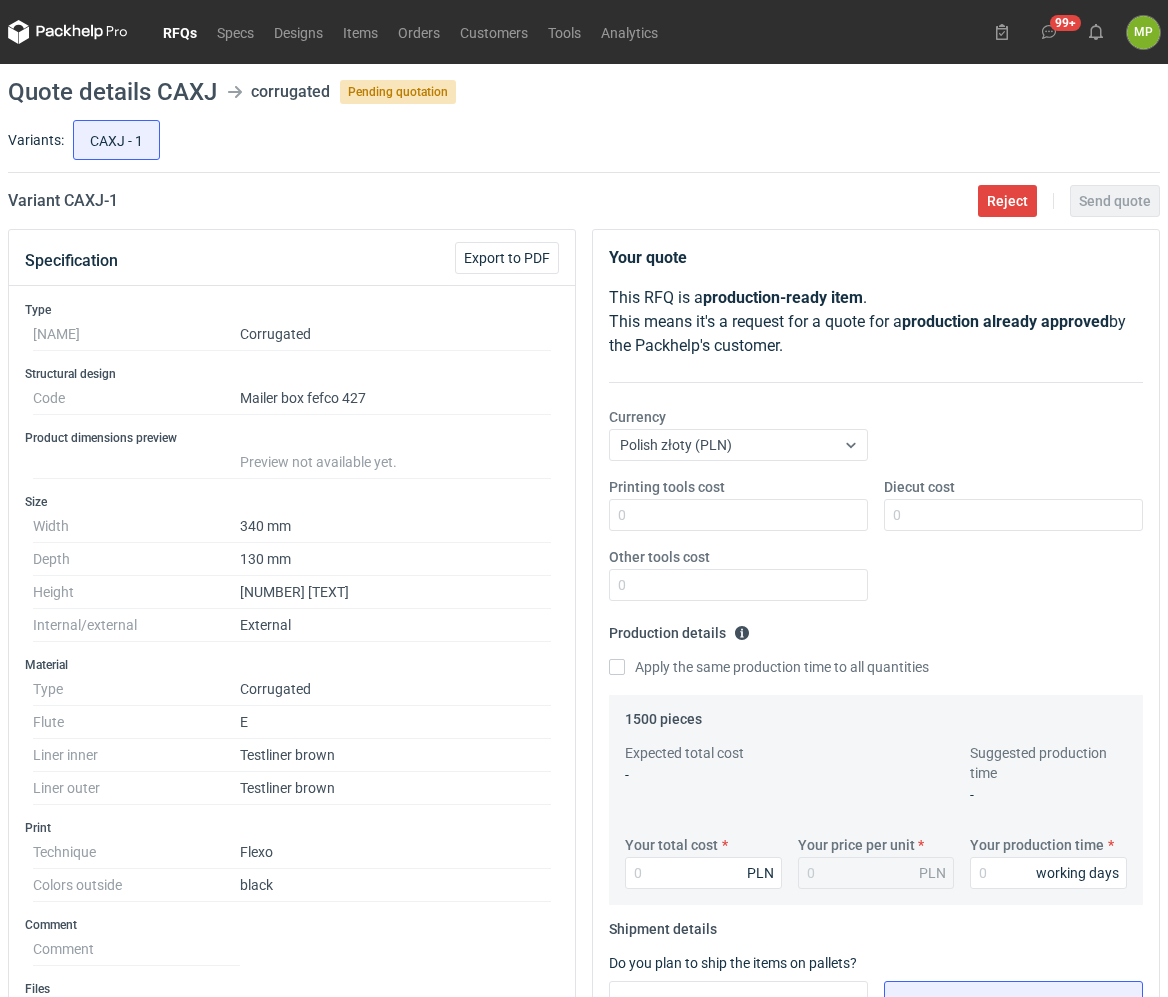 click on "RFQs" at bounding box center (180, 32) 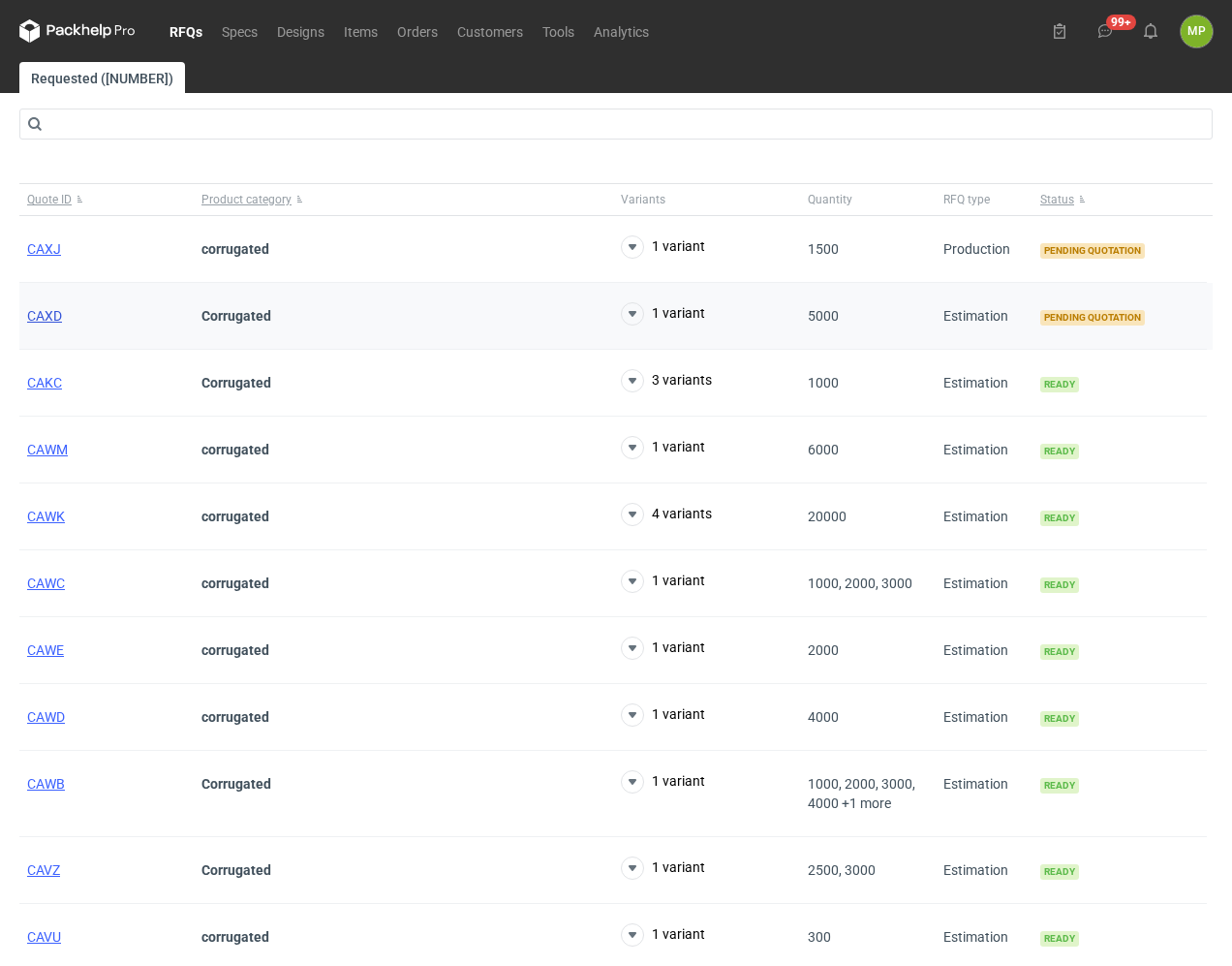 click on "CAXD" at bounding box center (45, 316) 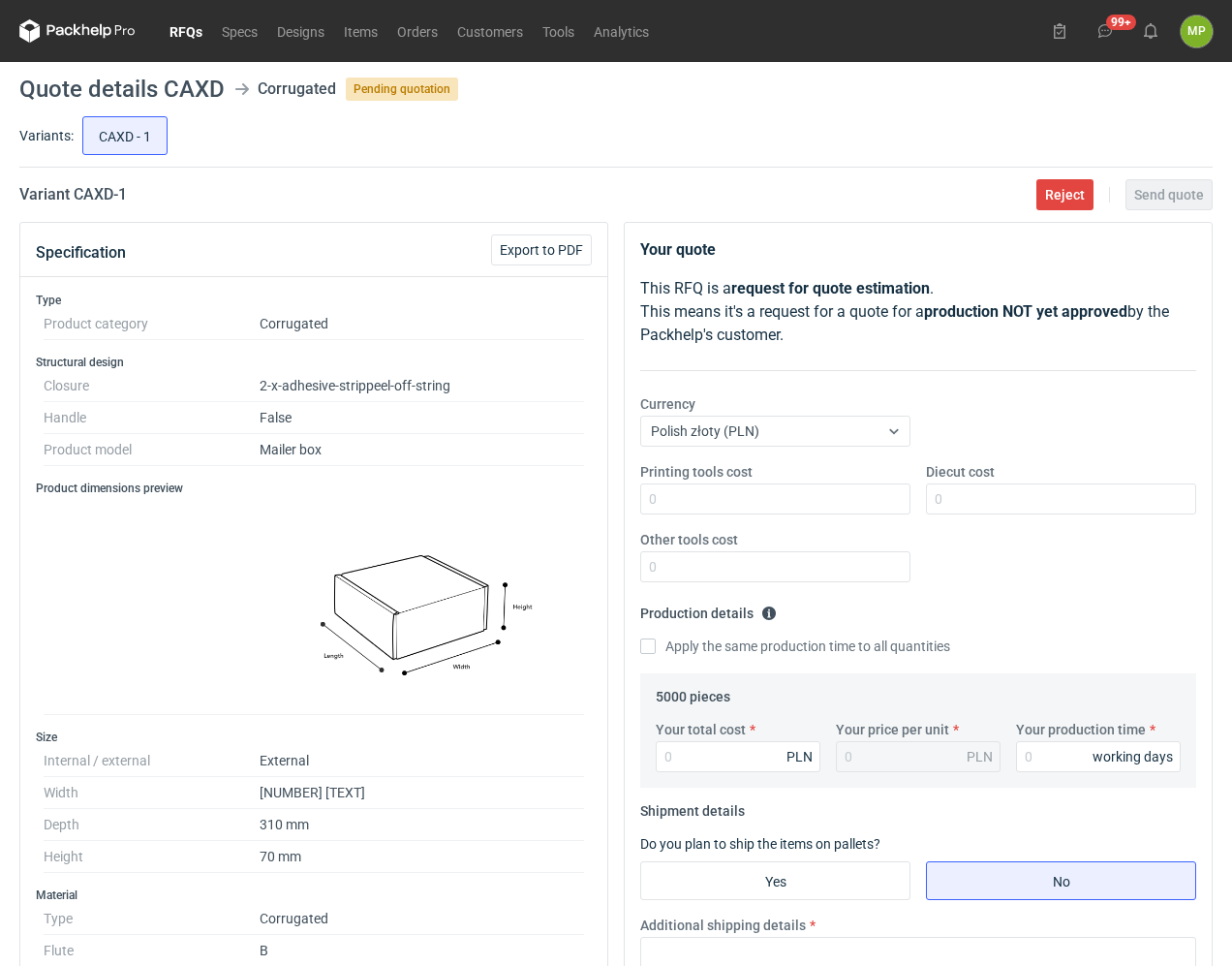 click on "[NUMBER] [TEXT]" at bounding box center [421, 793] 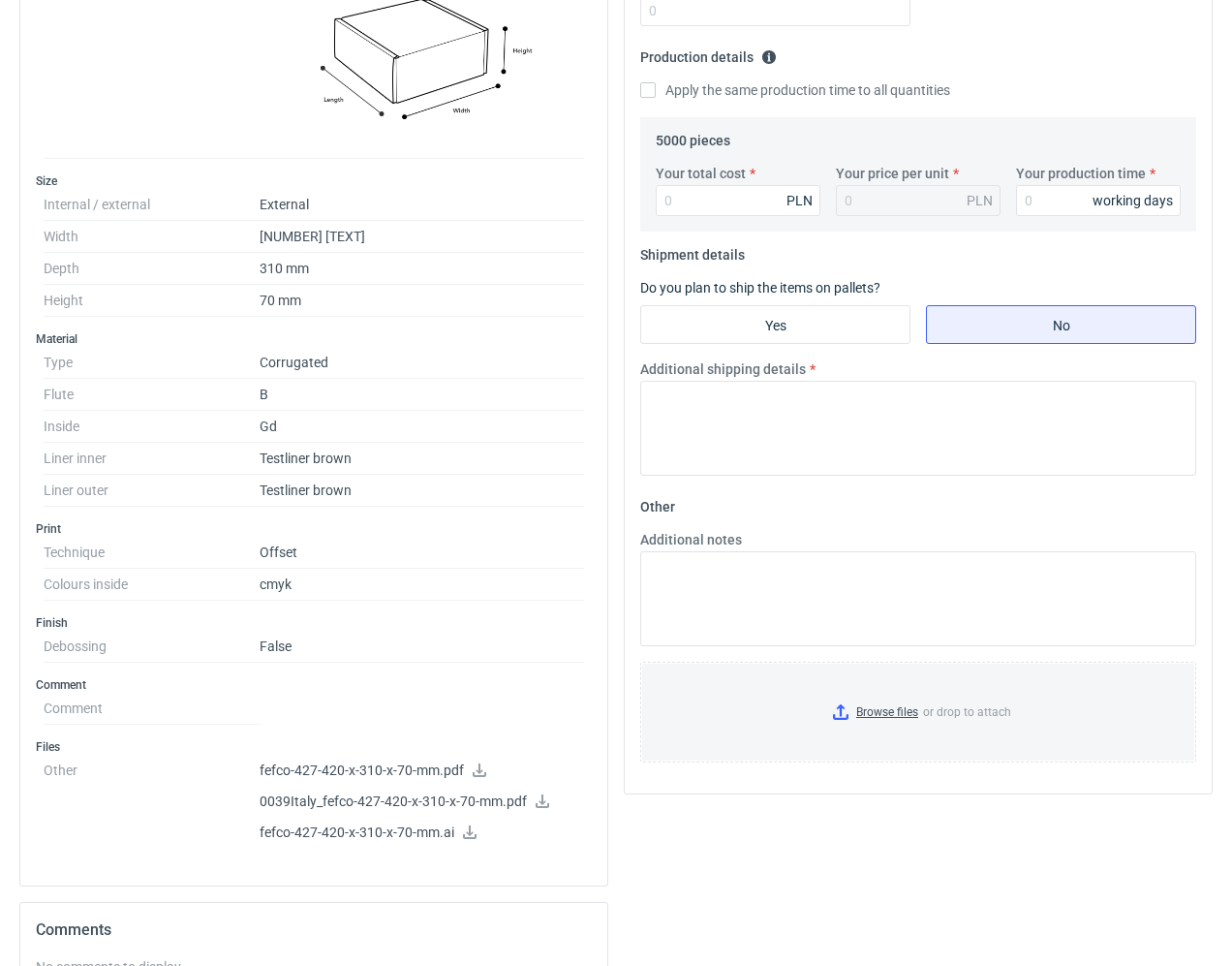 scroll, scrollTop: 388, scrollLeft: 0, axis: vertical 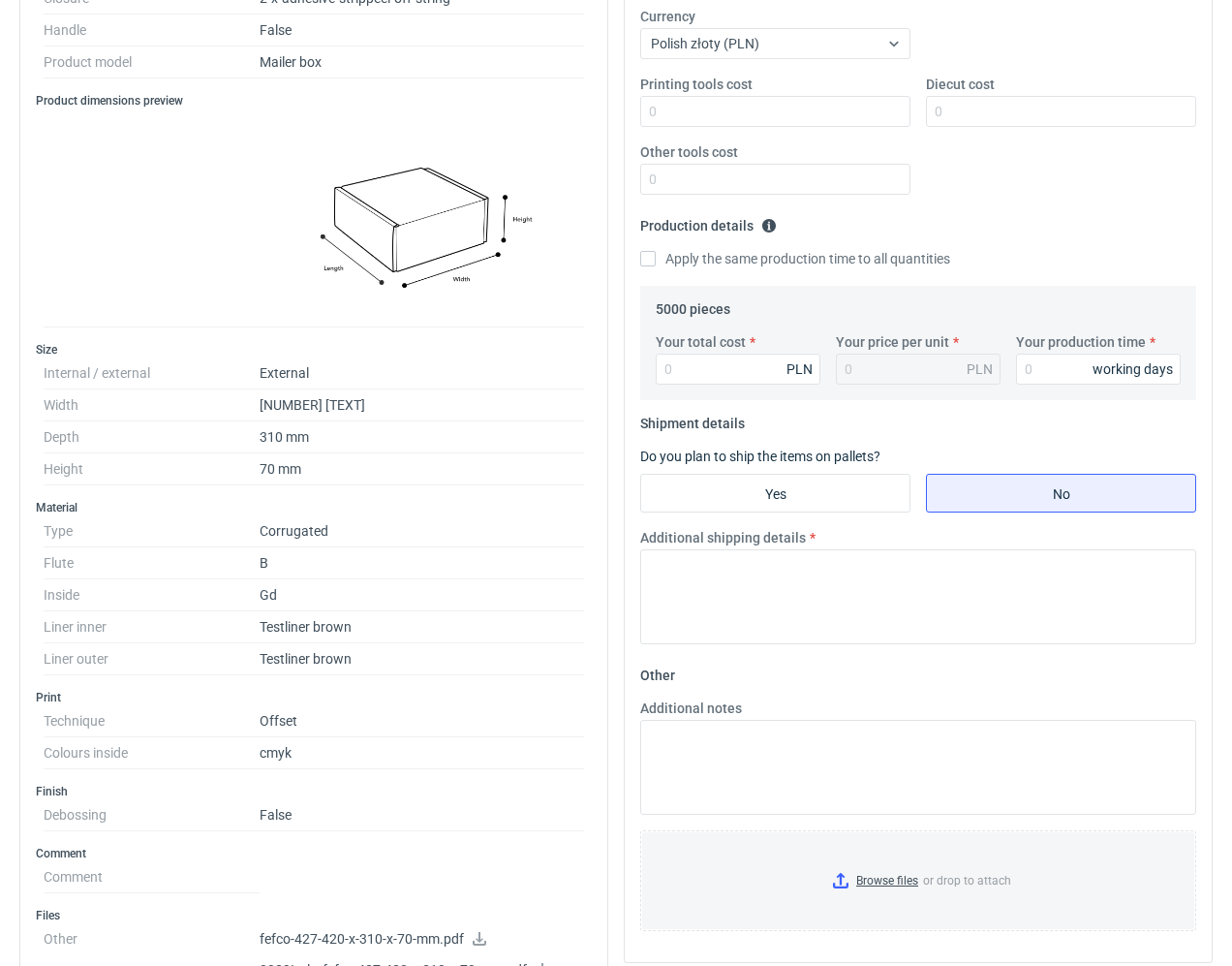 click on "Gd" at bounding box center (421, 595) 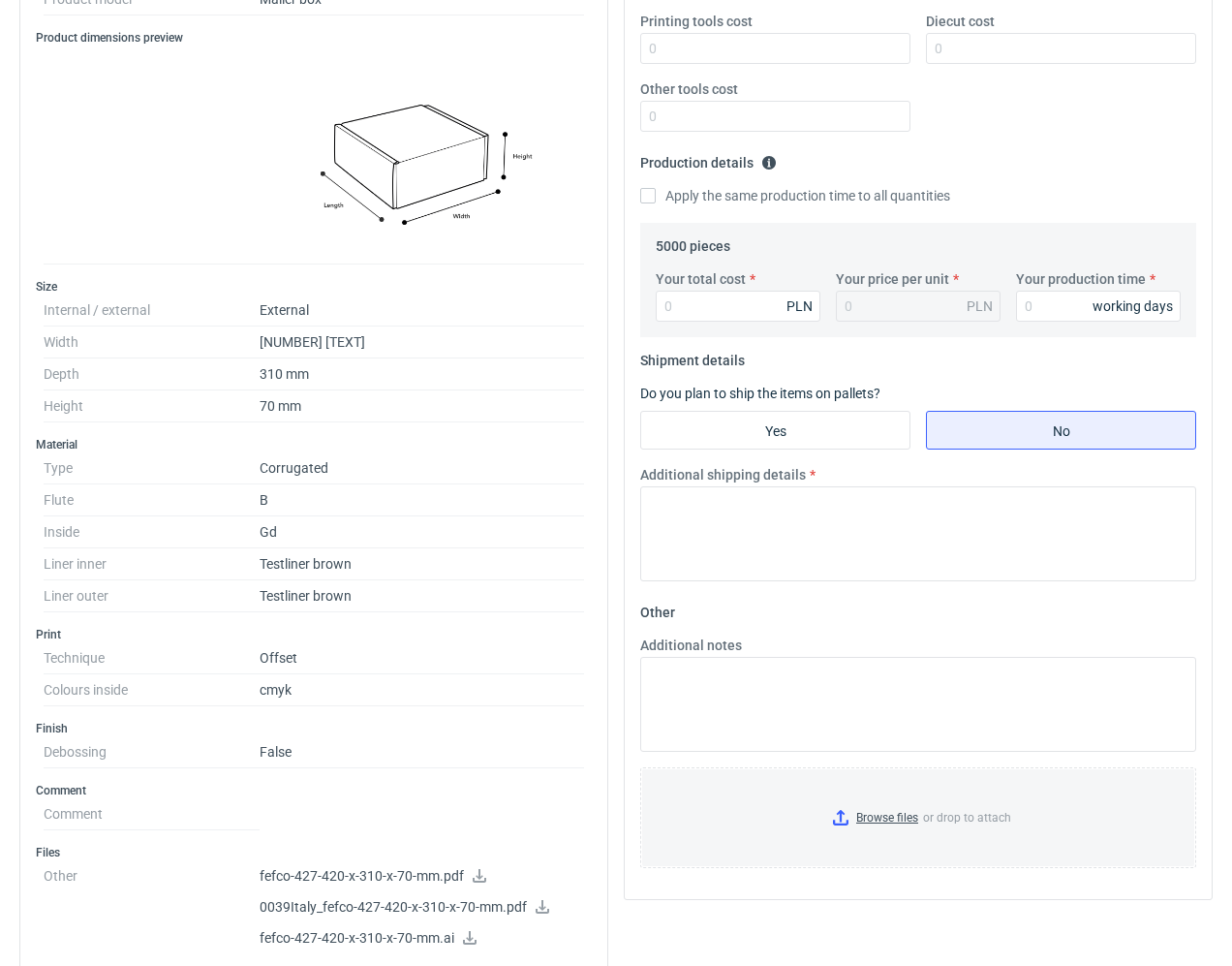 scroll, scrollTop: 484, scrollLeft: 0, axis: vertical 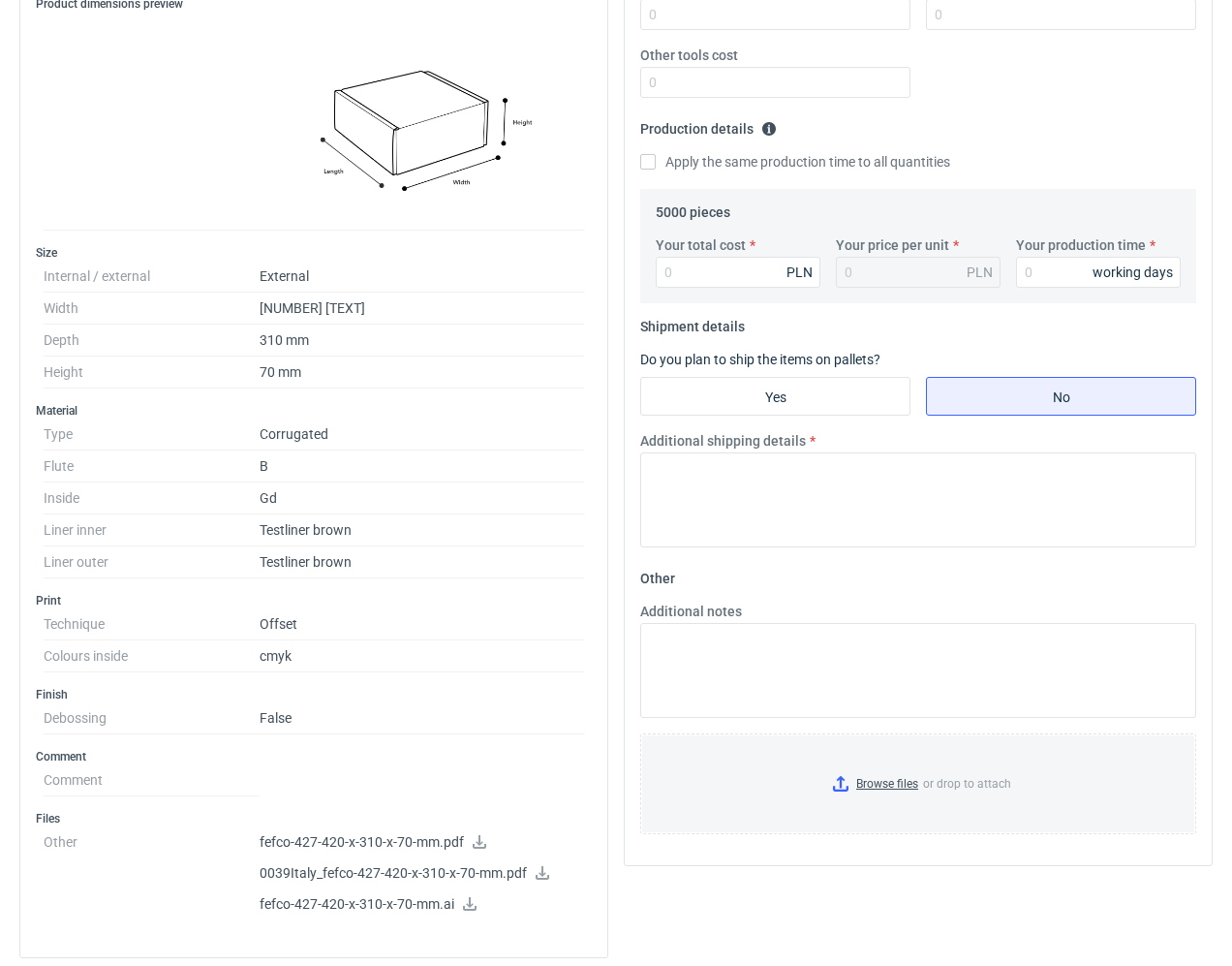 click on "Type Product category Corrugated  Structural design Closure 2-x-adhesive-strip  peel-off-string  Handle False  Product model Mailer box  Product dimensions preview   Size Internal / external External  Width 420 mm Depth 310 mm Height 70 mm Material Type Corrugated  Flute B  Inside Gd  Liner inner Testliner brown  Liner outer Testliner brown  Print Technique Offset  Colours inside cmyk  Finish Debossing False  Comment Comment Files Other fefco-427-420-x-310-x-70-mm.pdf 0039Italy_fefco-427-420-x-310-x-70-mm.pdf fefco-427-420-x-310-x-70-mm.ai" at bounding box center [314, 375] 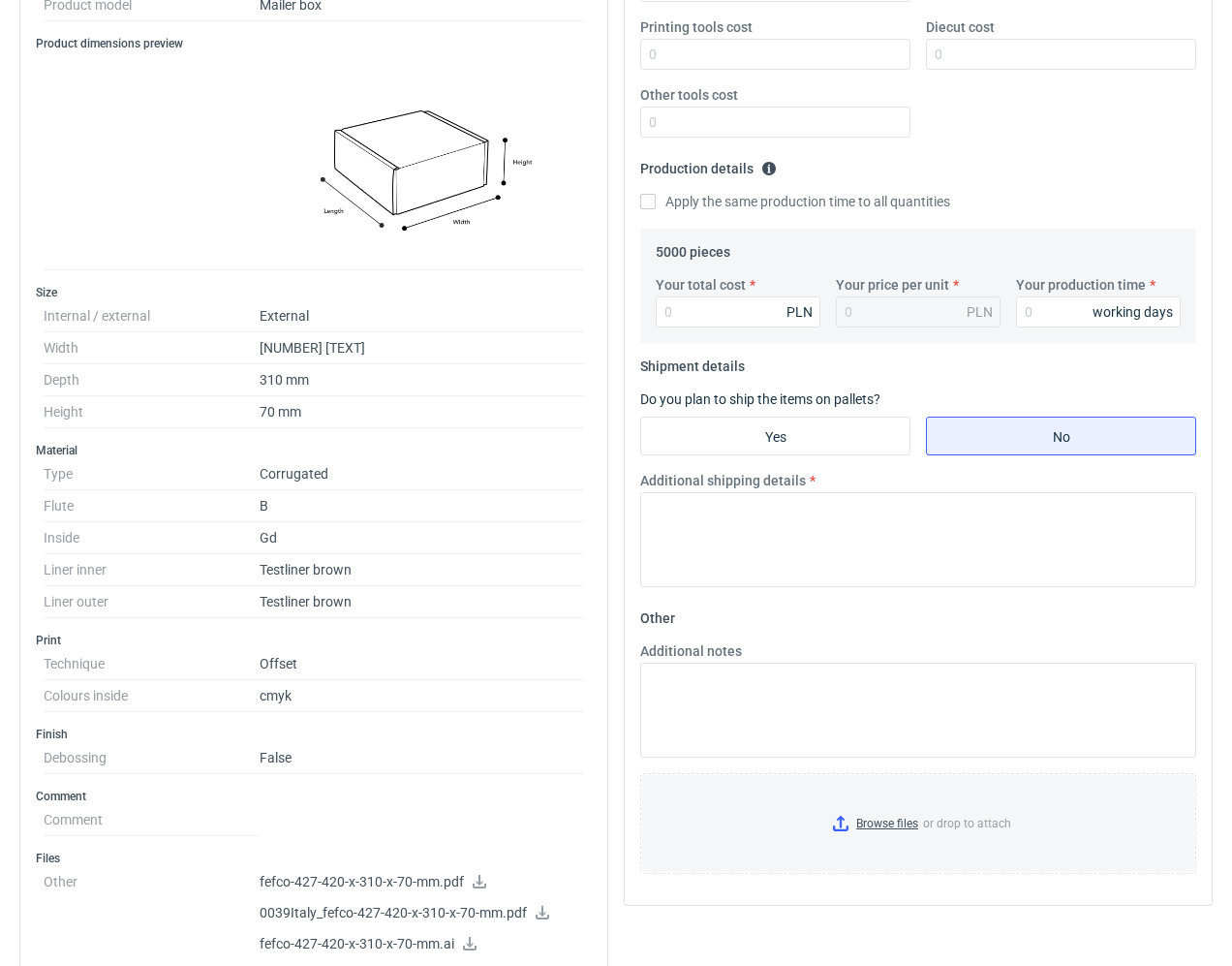 scroll, scrollTop: 678, scrollLeft: 0, axis: vertical 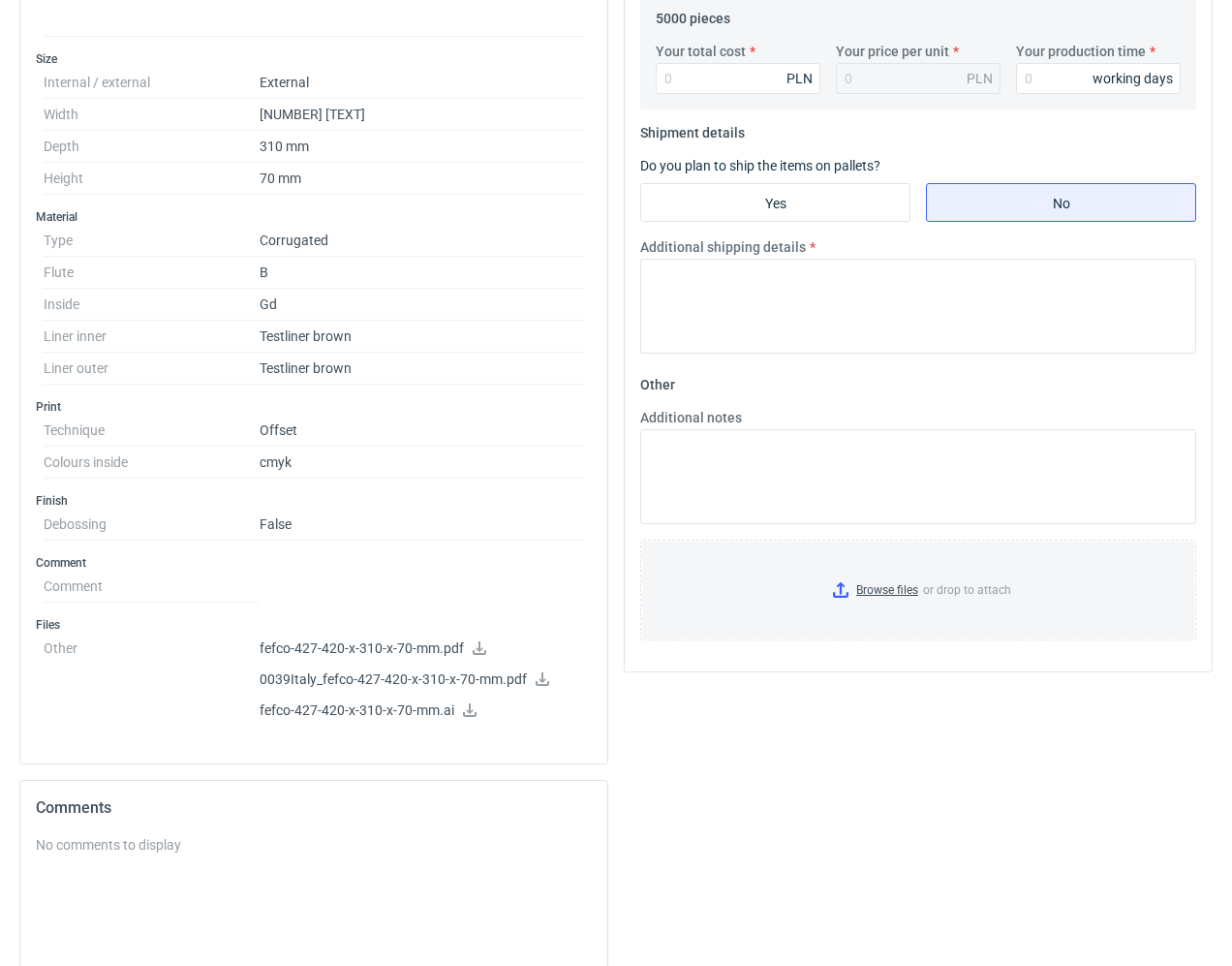 click on "Comment" at bounding box center (314, 586) 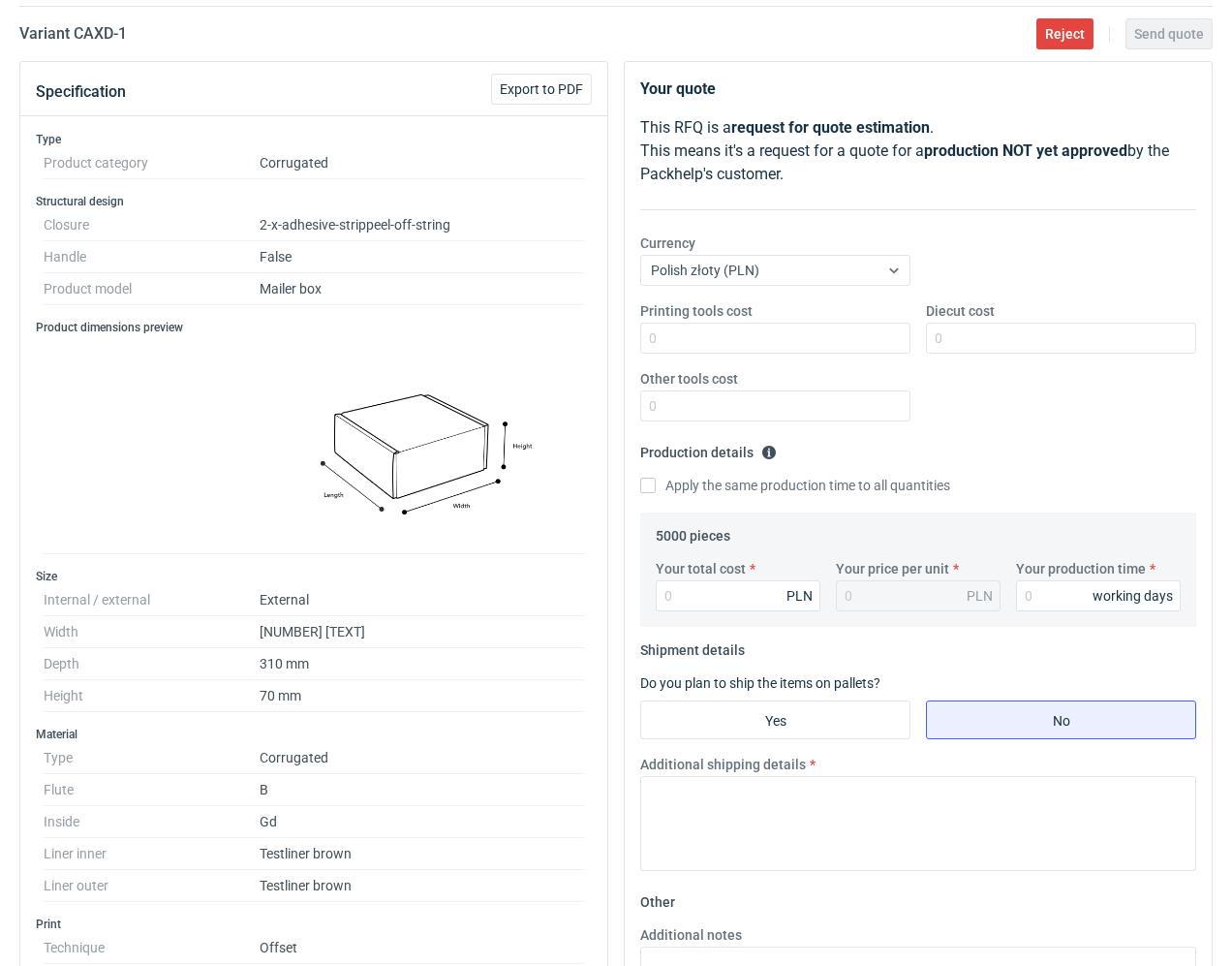 scroll, scrollTop: 0, scrollLeft: 0, axis: both 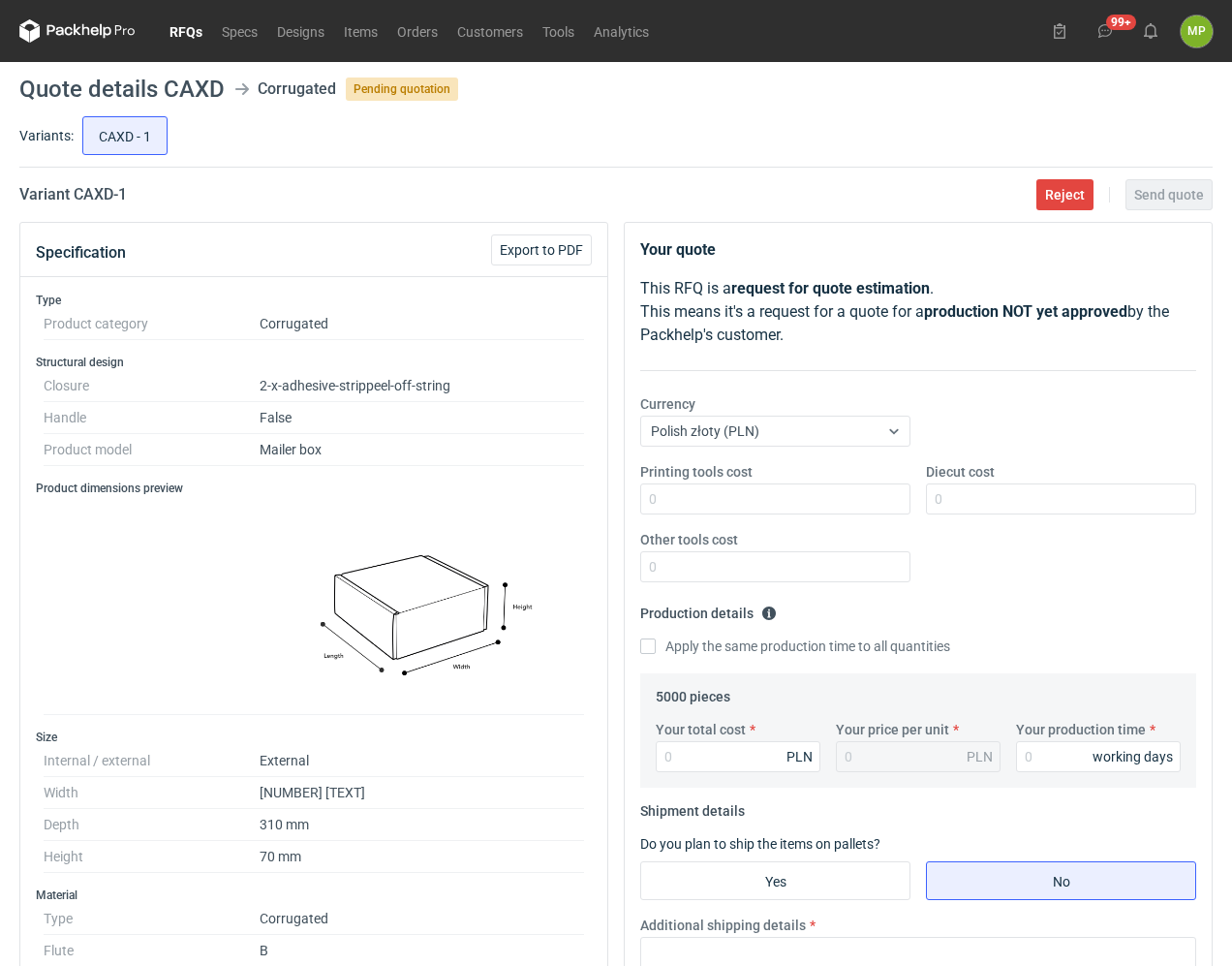 click on "70 mm" at bounding box center (421, 857) 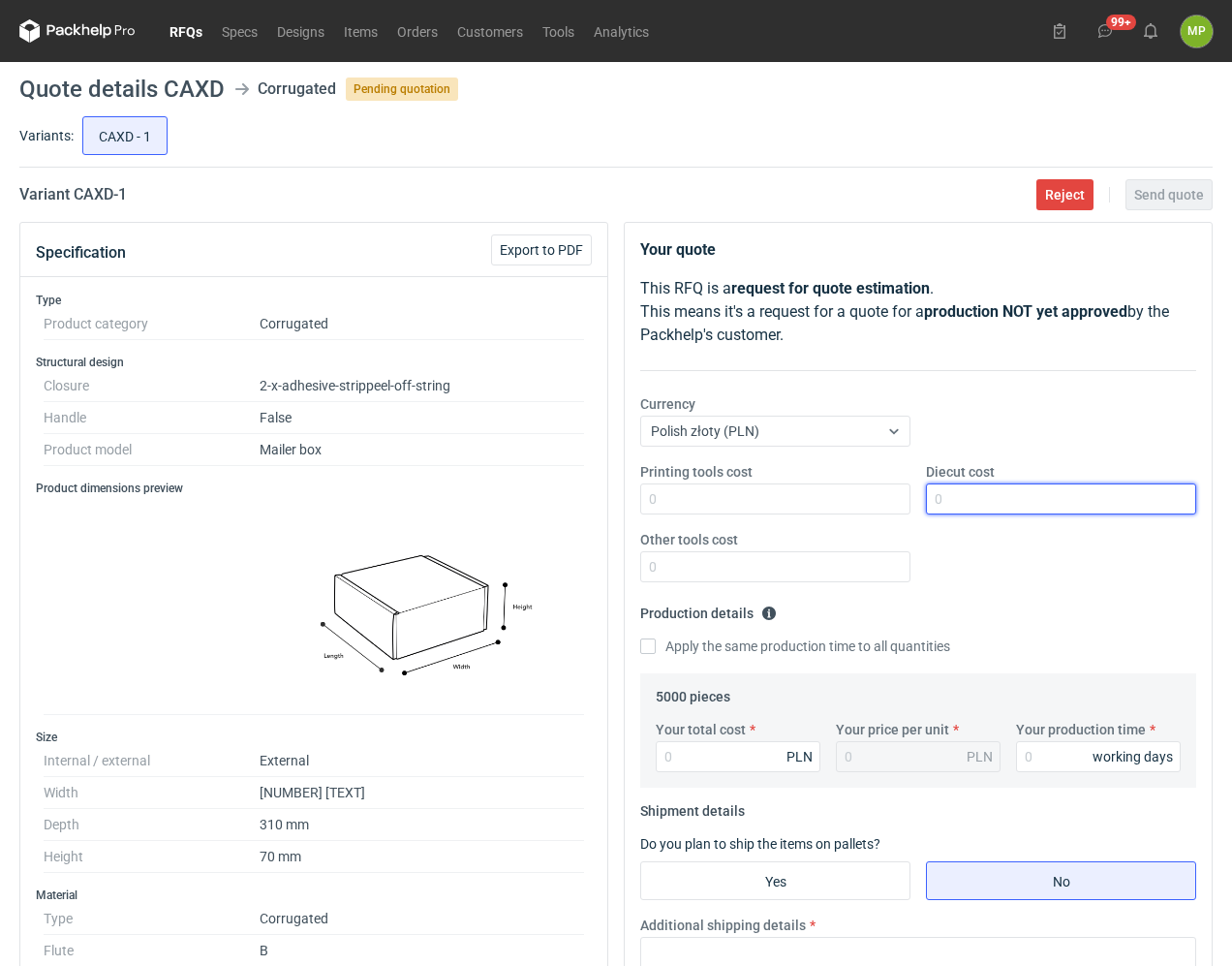 click on "Diecut cost" at bounding box center [1061, 499] 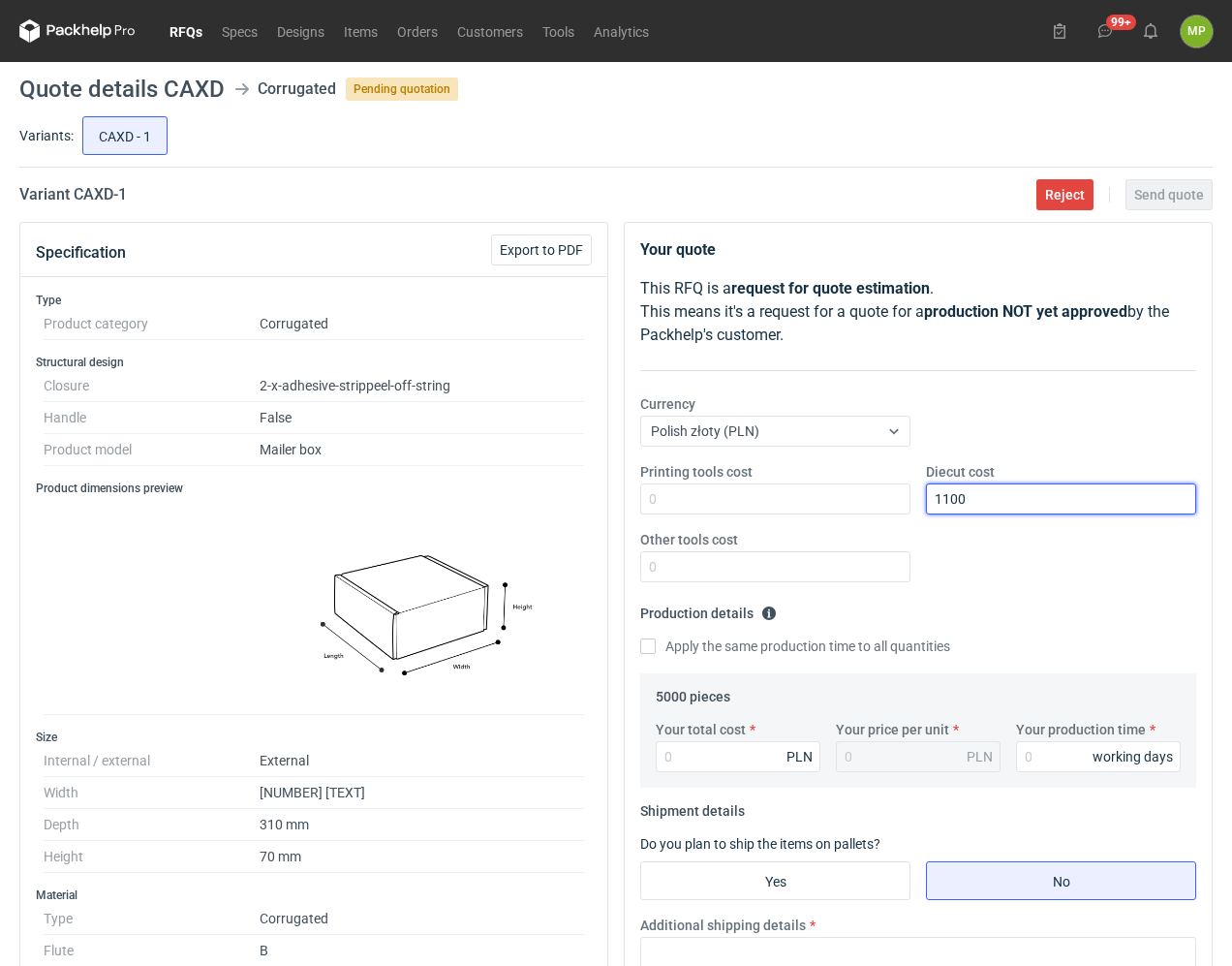 type on "1100" 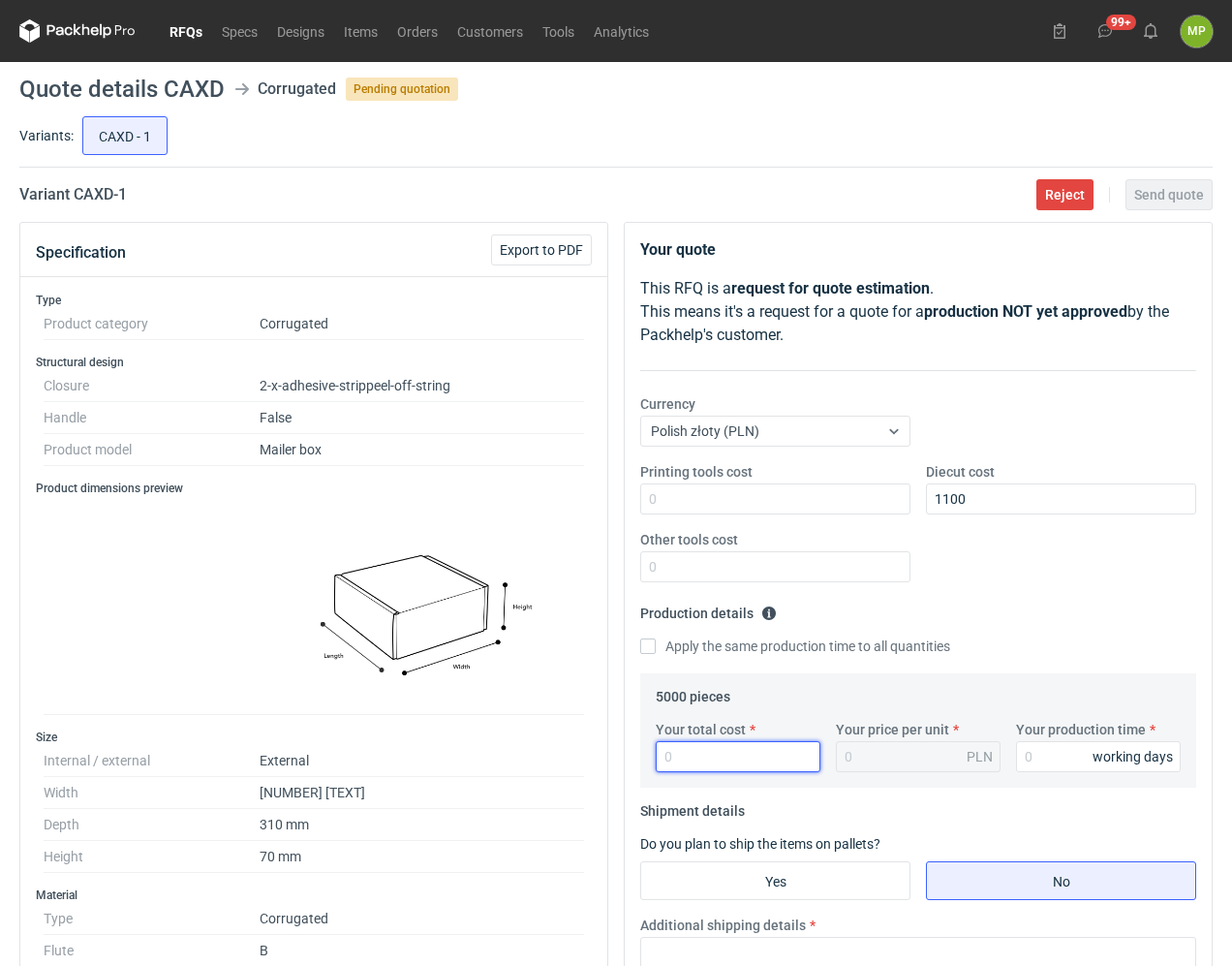 click on "Your total cost" at bounding box center (738, 757) 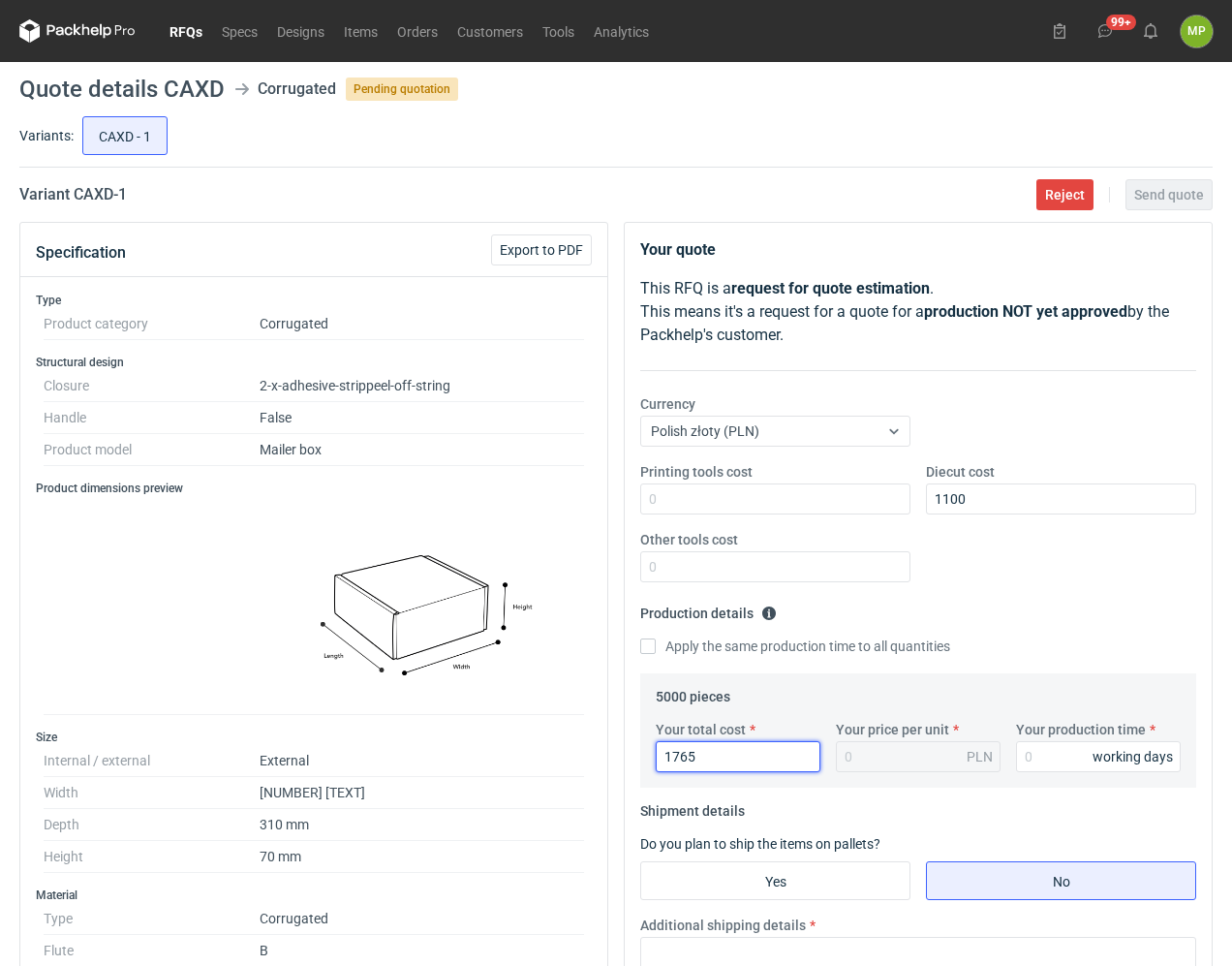 type on "17650" 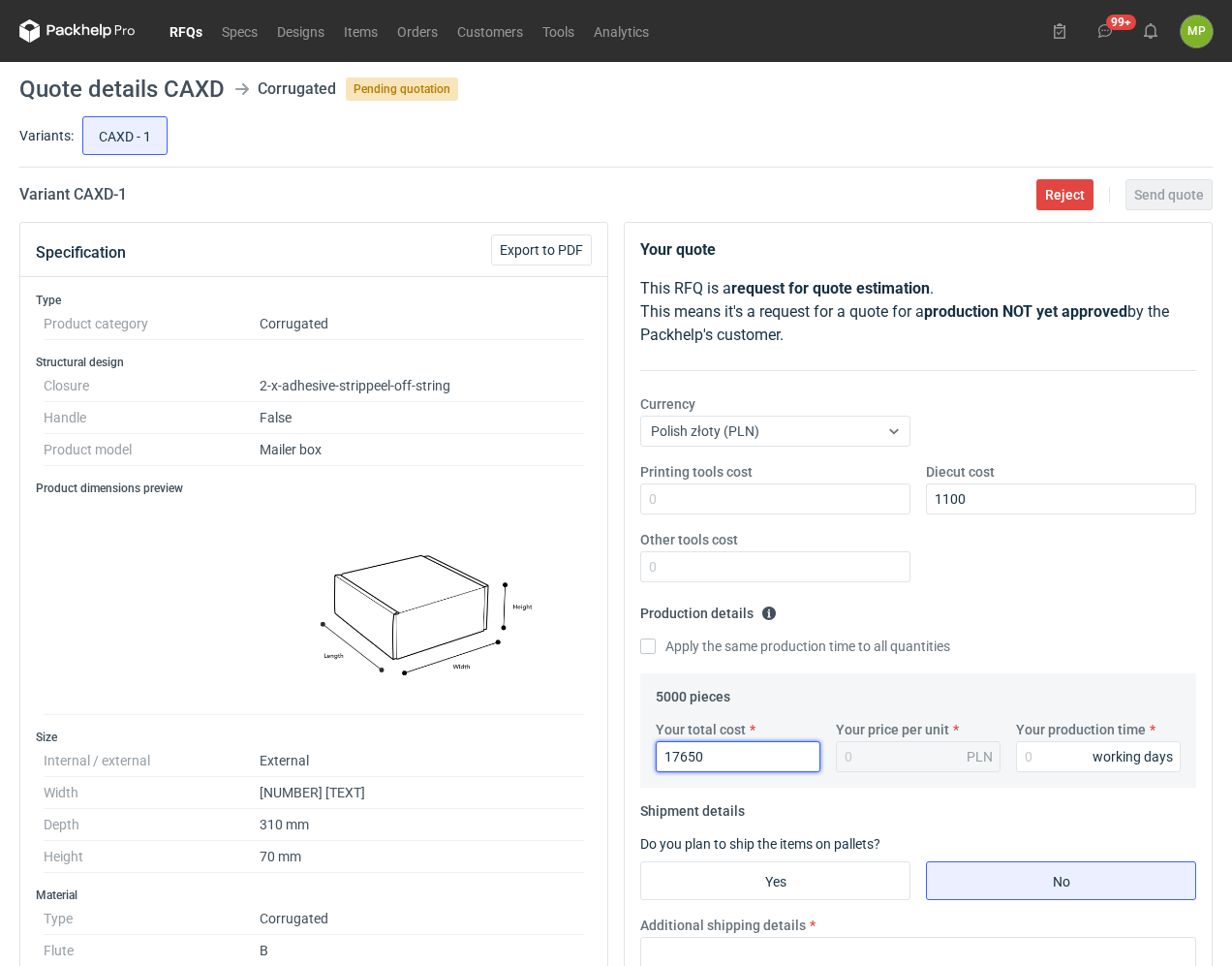 type on "3.53" 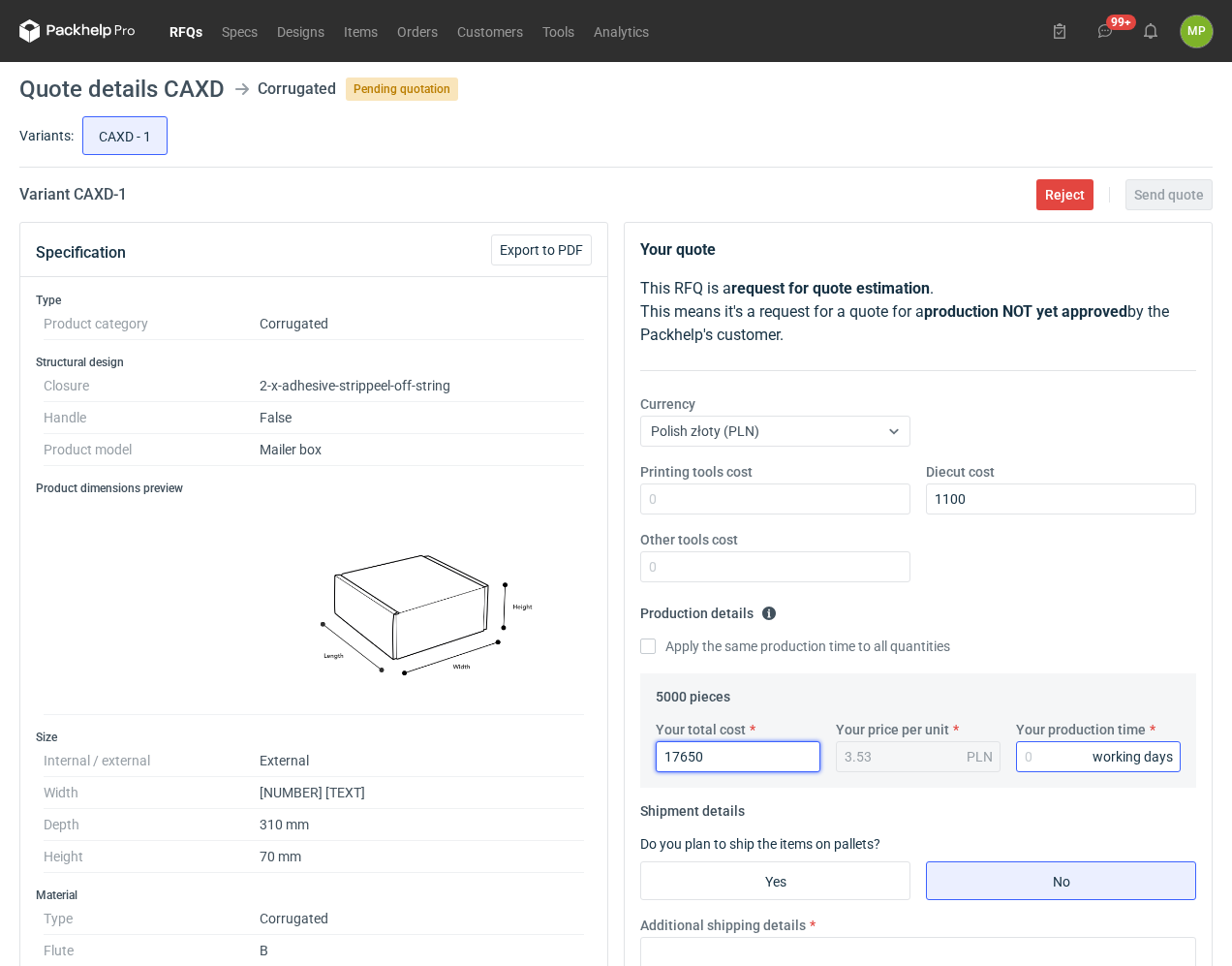 type on "17650" 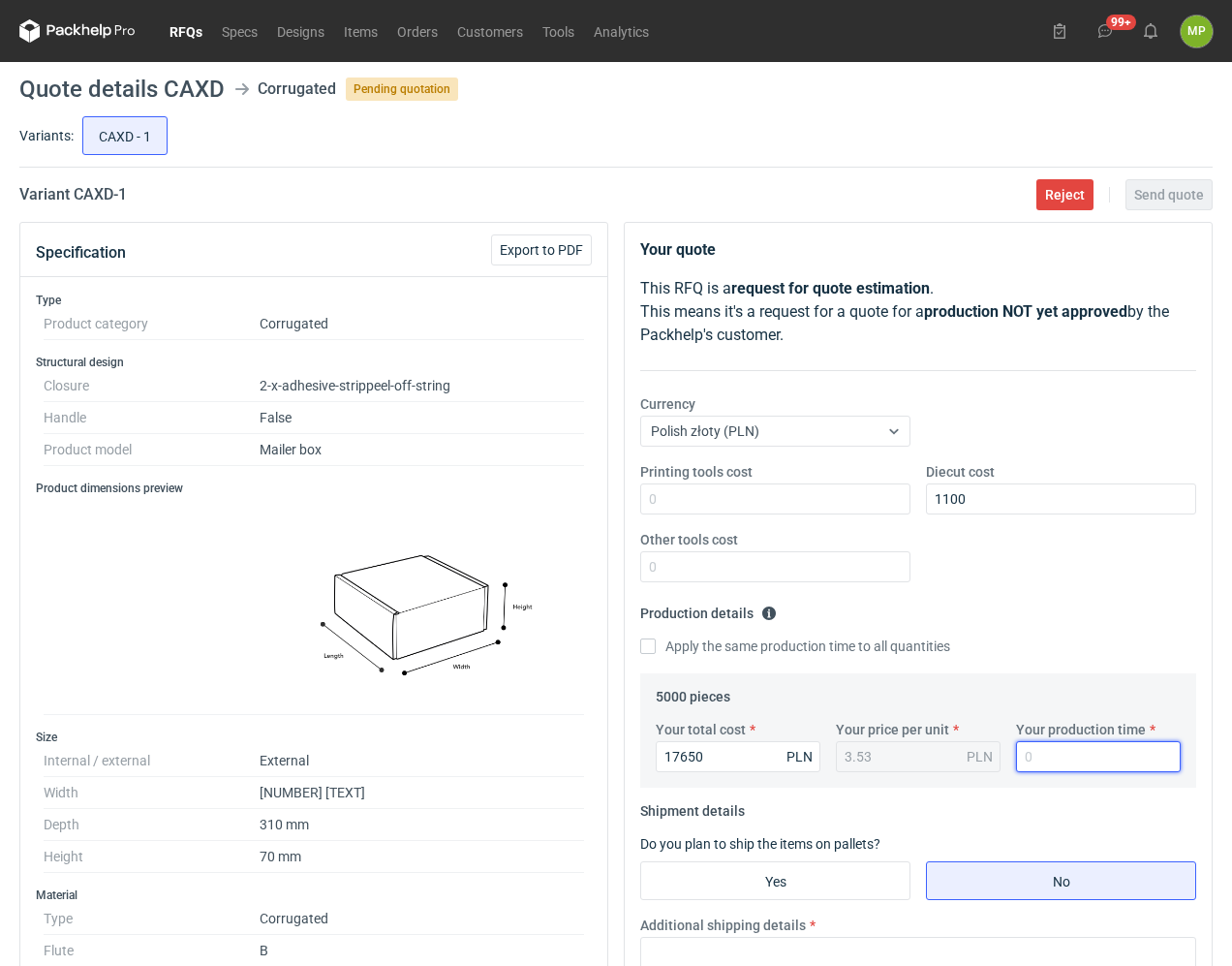 click on "Your production time" at bounding box center (1098, 757) 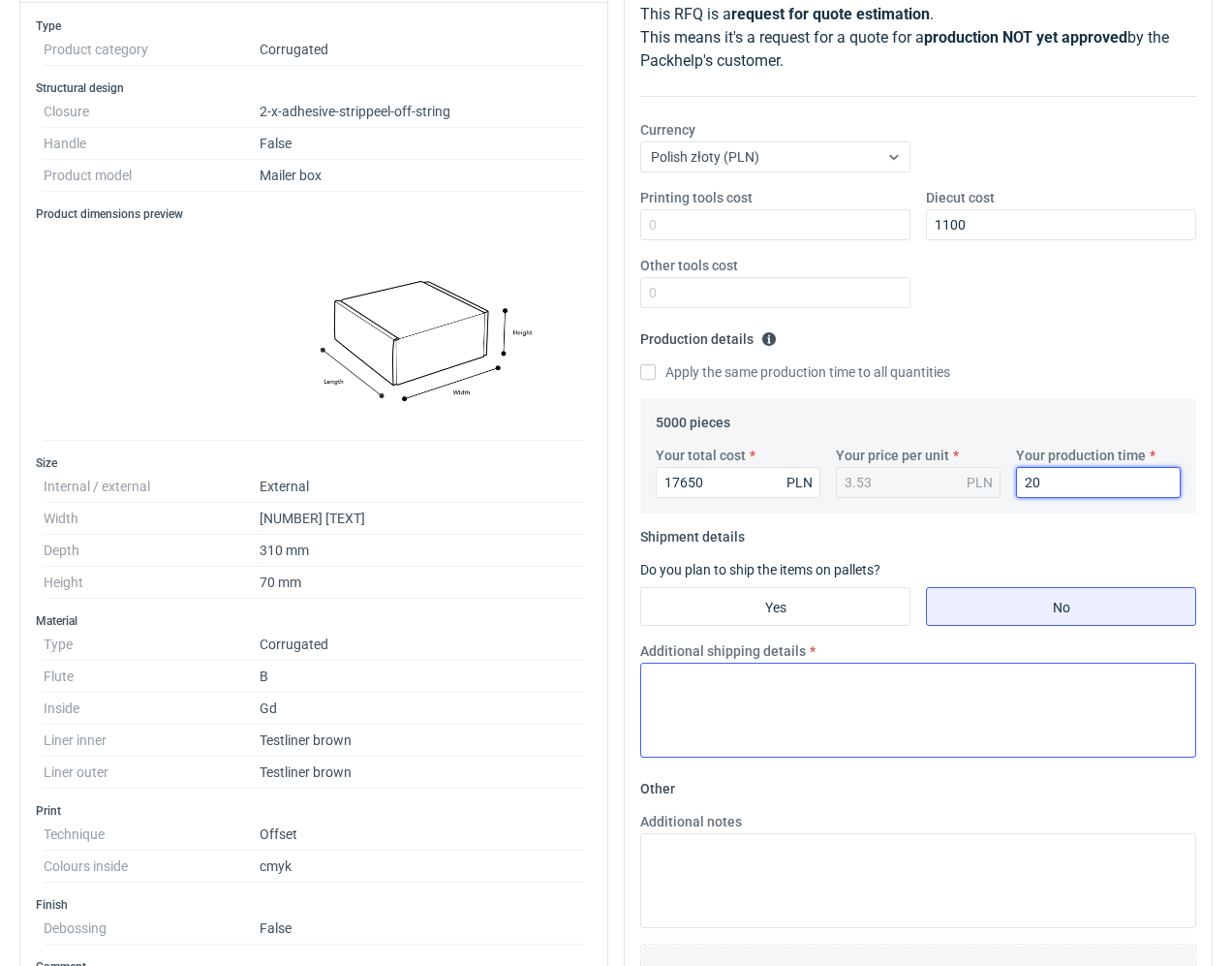 scroll, scrollTop: 291, scrollLeft: 0, axis: vertical 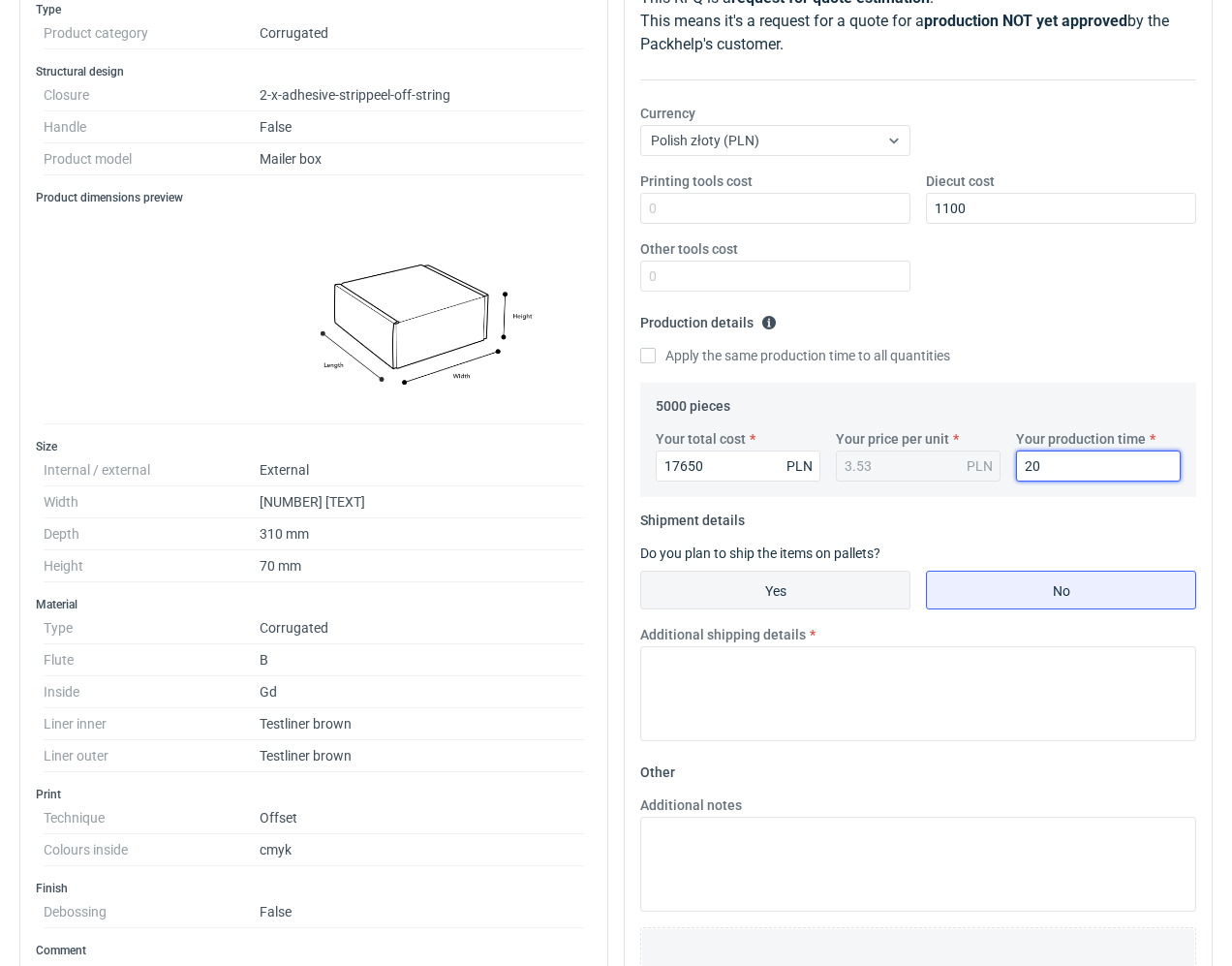 type on "20" 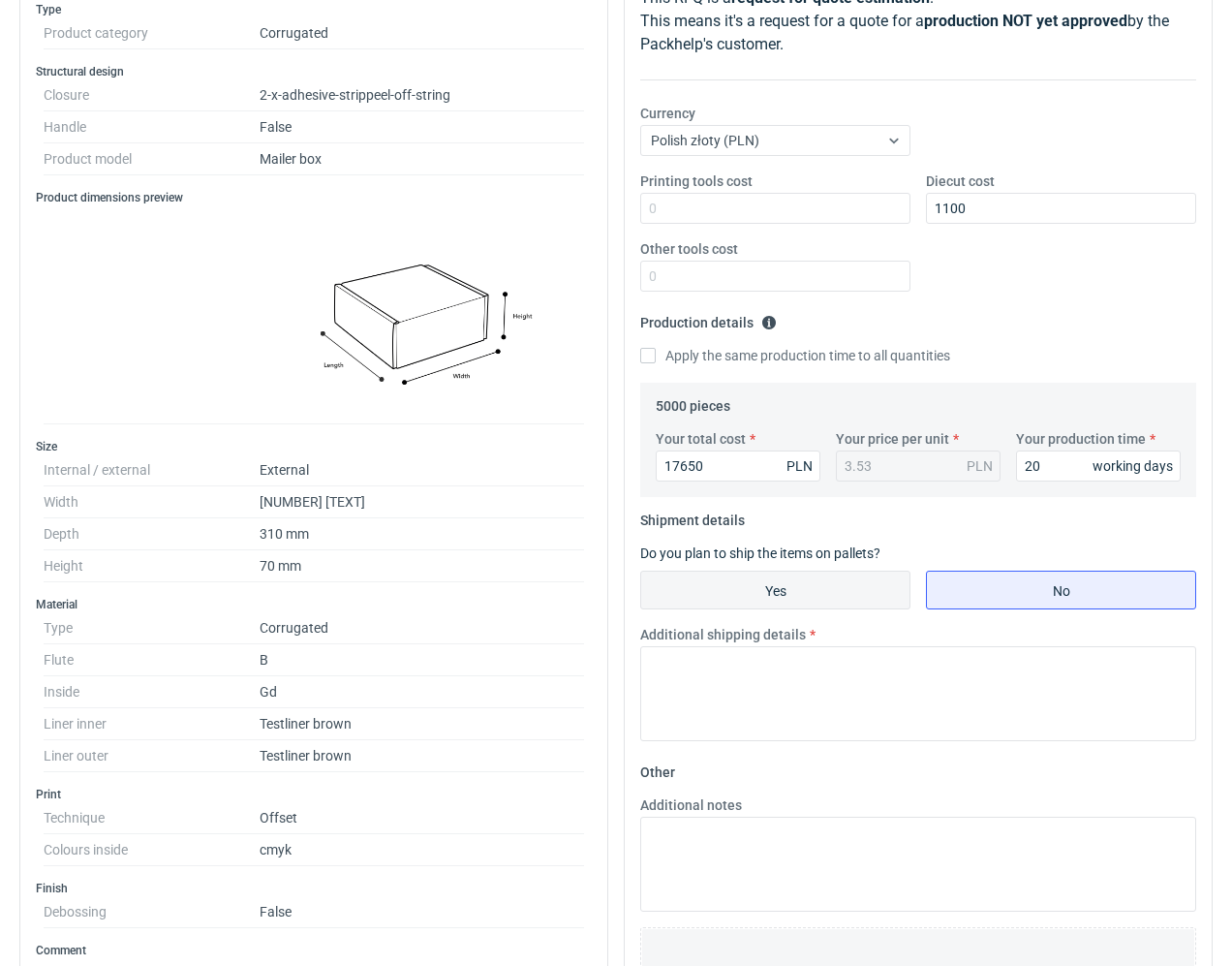 click on "Yes" at bounding box center (775, 590) 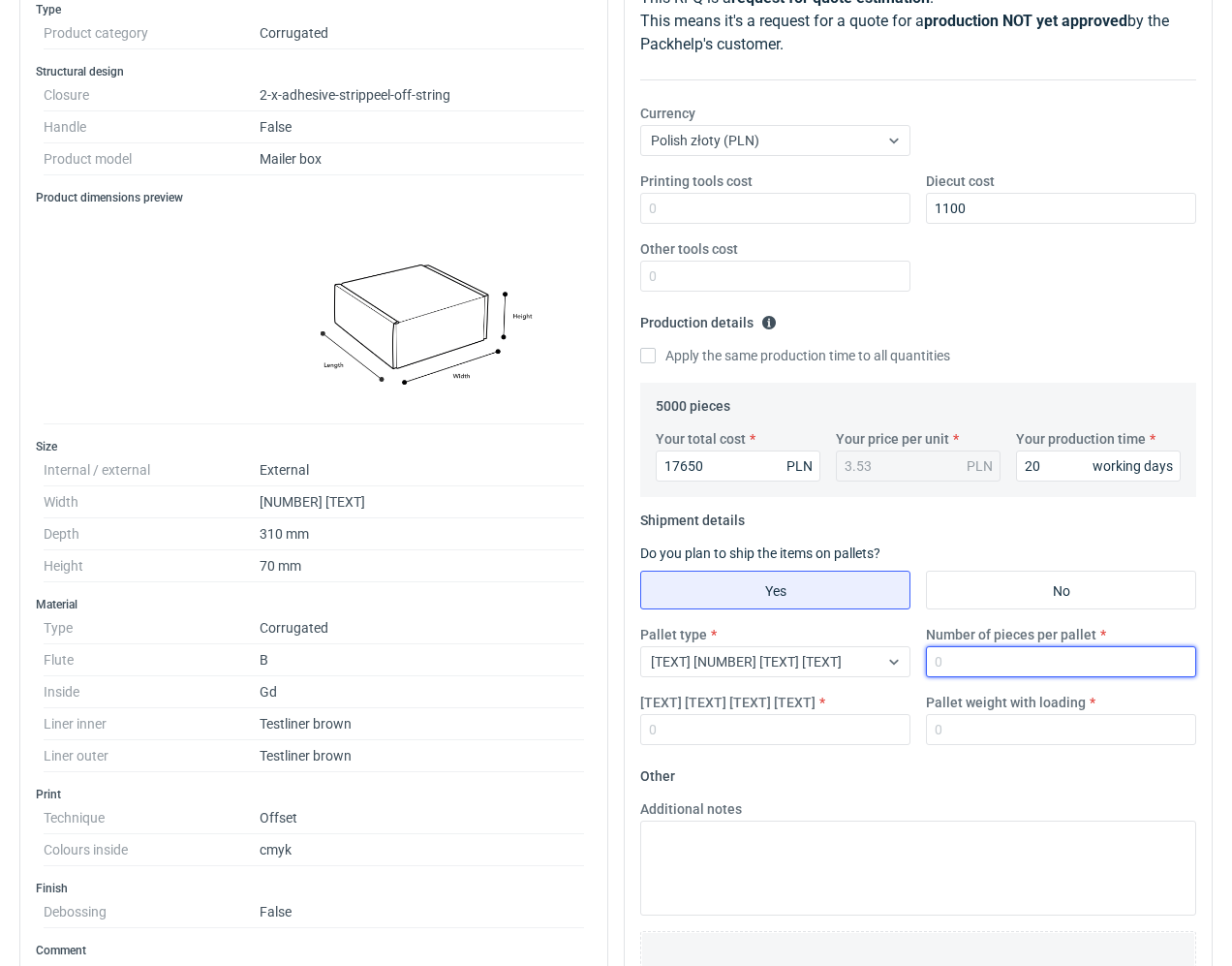 click on "Number of pieces per pallet" at bounding box center (1061, 662) 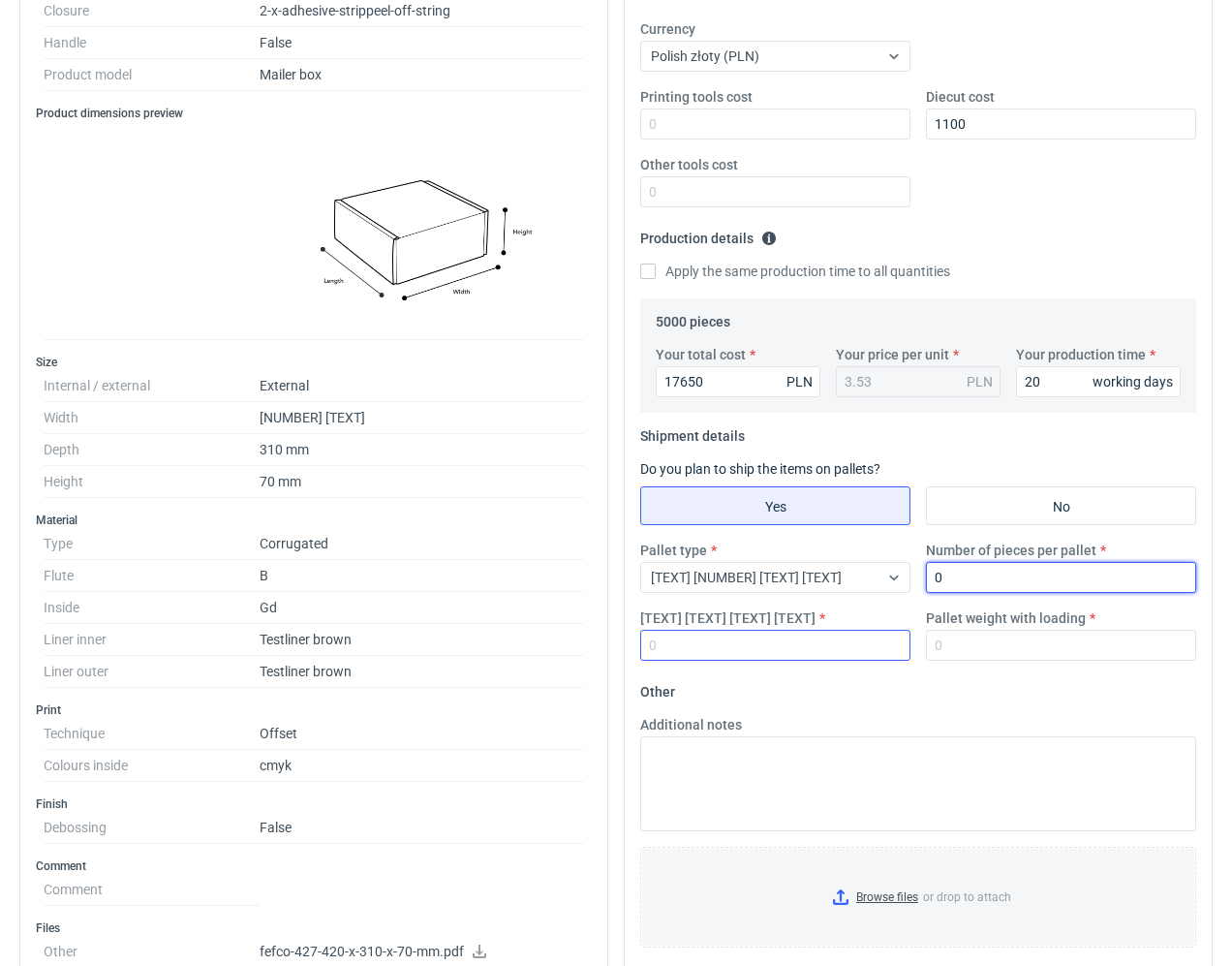 scroll, scrollTop: 388, scrollLeft: 0, axis: vertical 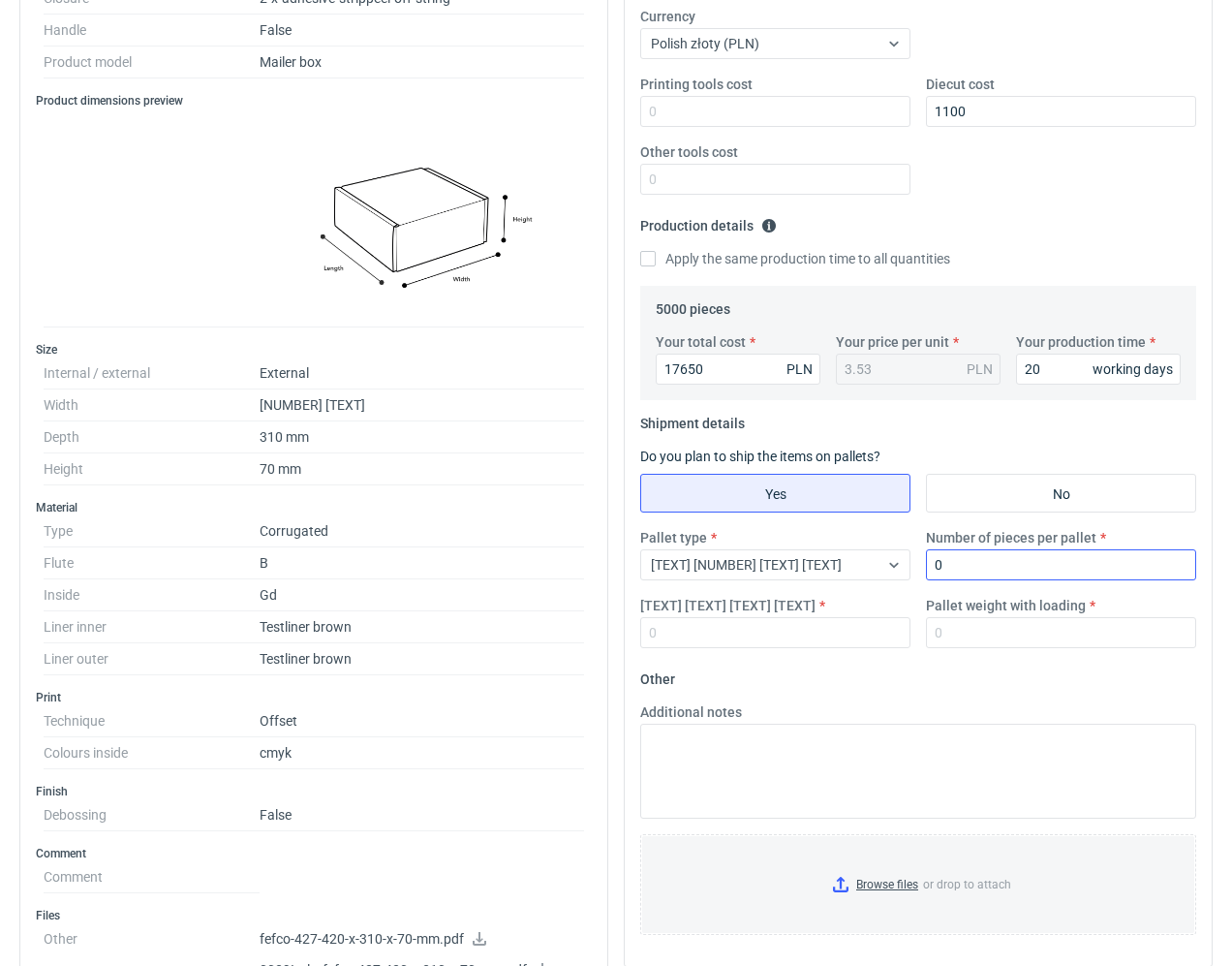 drag, startPoint x: 979, startPoint y: 585, endPoint x: 957, endPoint y: 576, distance: 23.769729 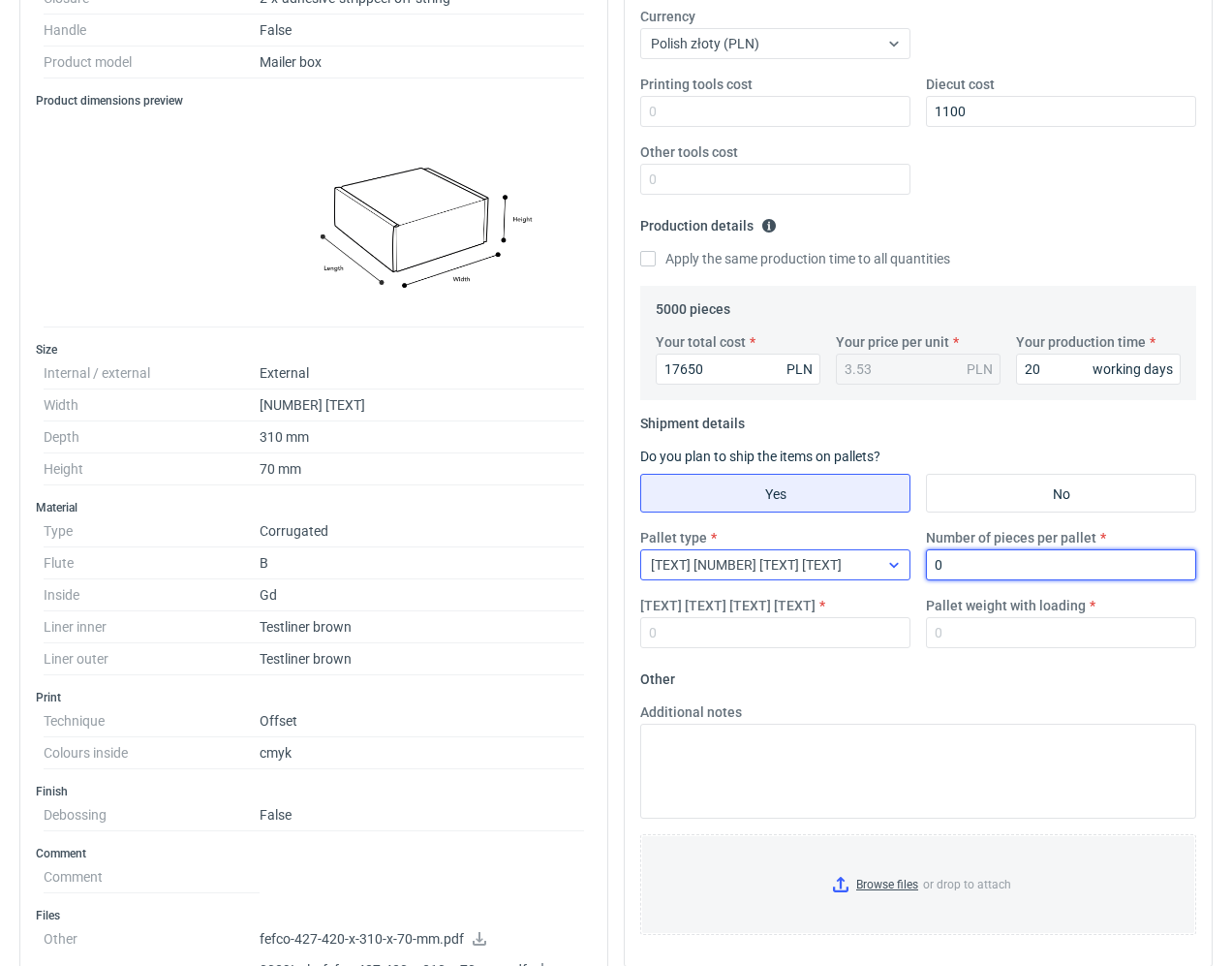 drag, startPoint x: 957, startPoint y: 576, endPoint x: 863, endPoint y: 570, distance: 94.19129 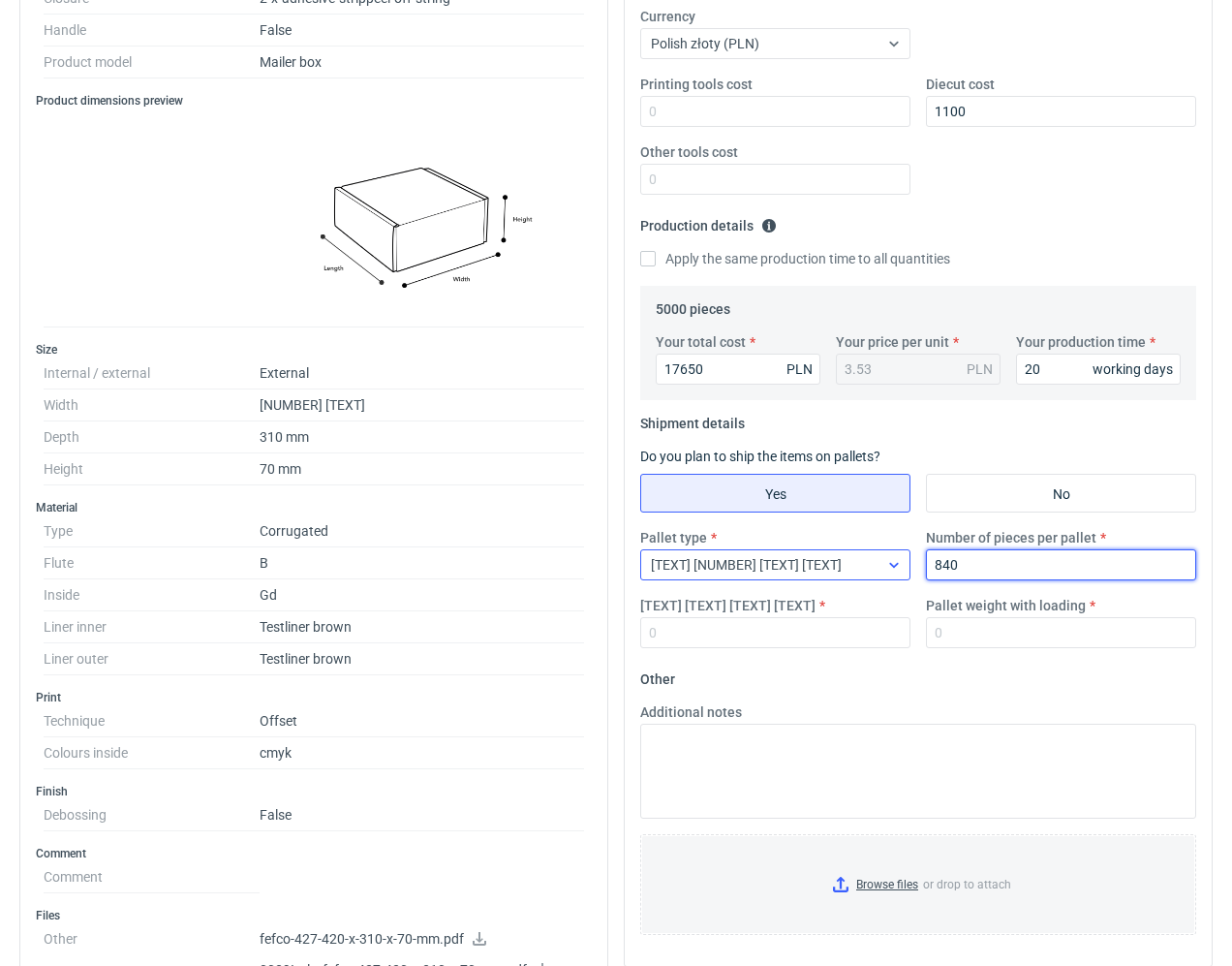 type on "840" 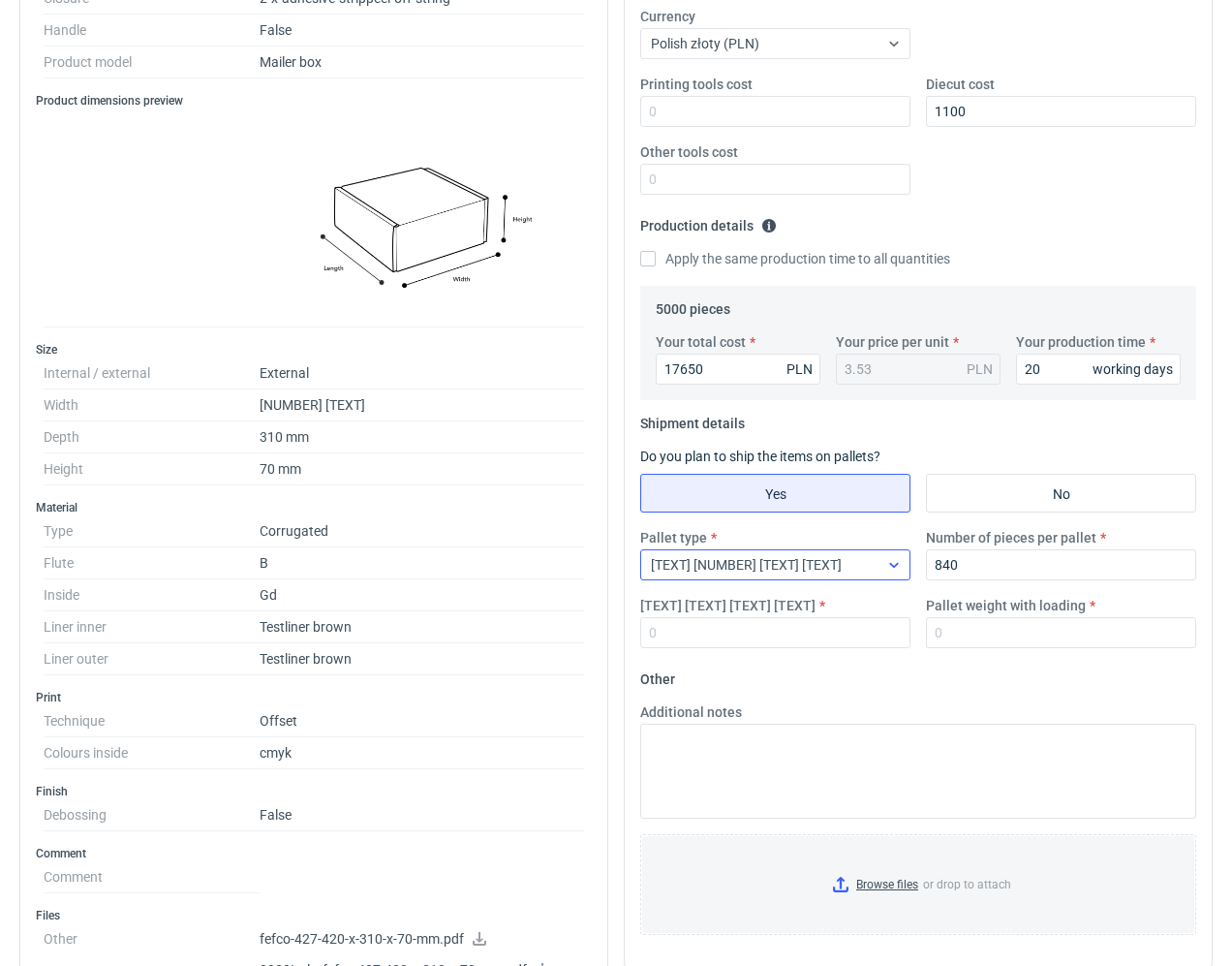 click 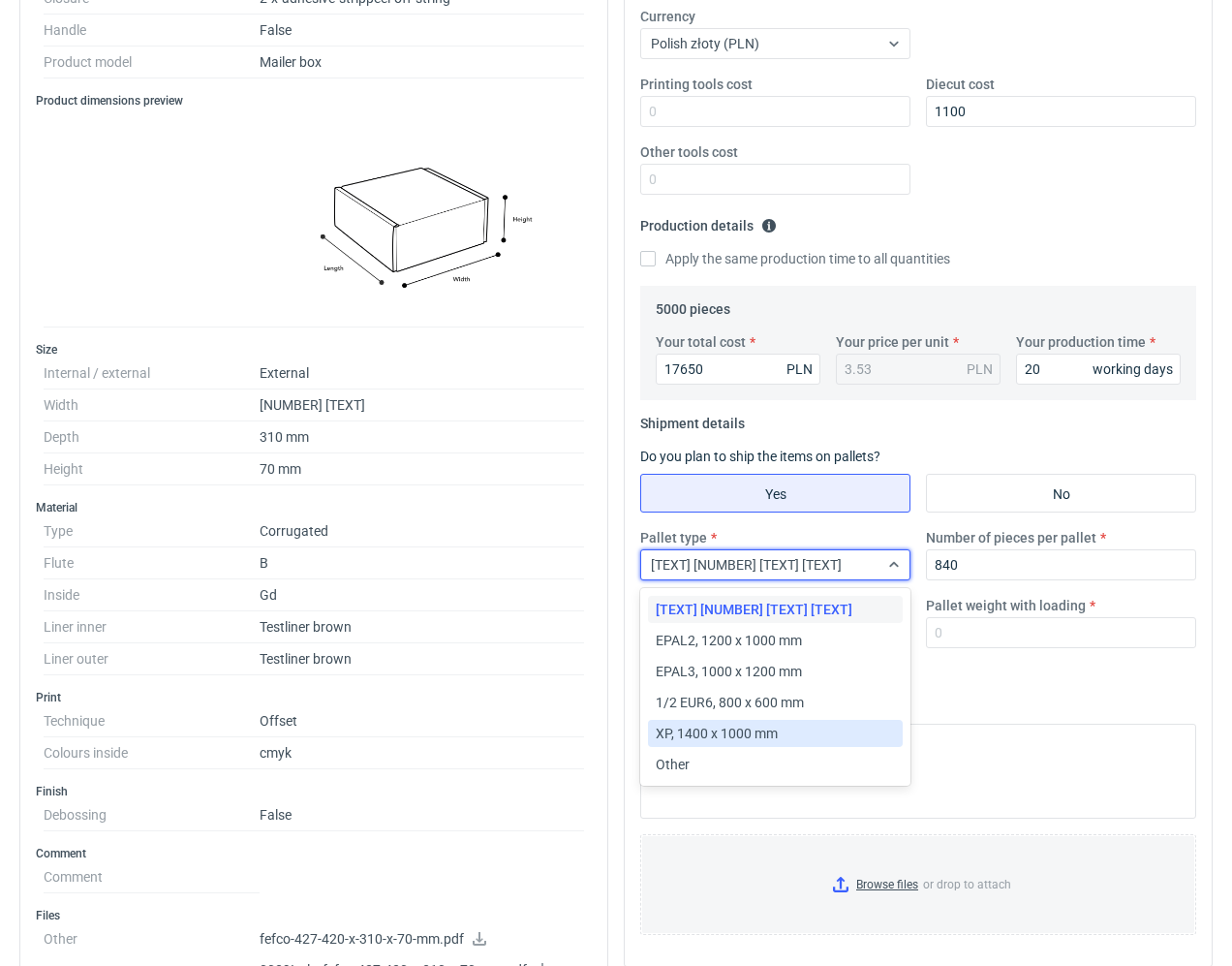 click on "XP, 1400 x 1000 mm" at bounding box center [775, 733] 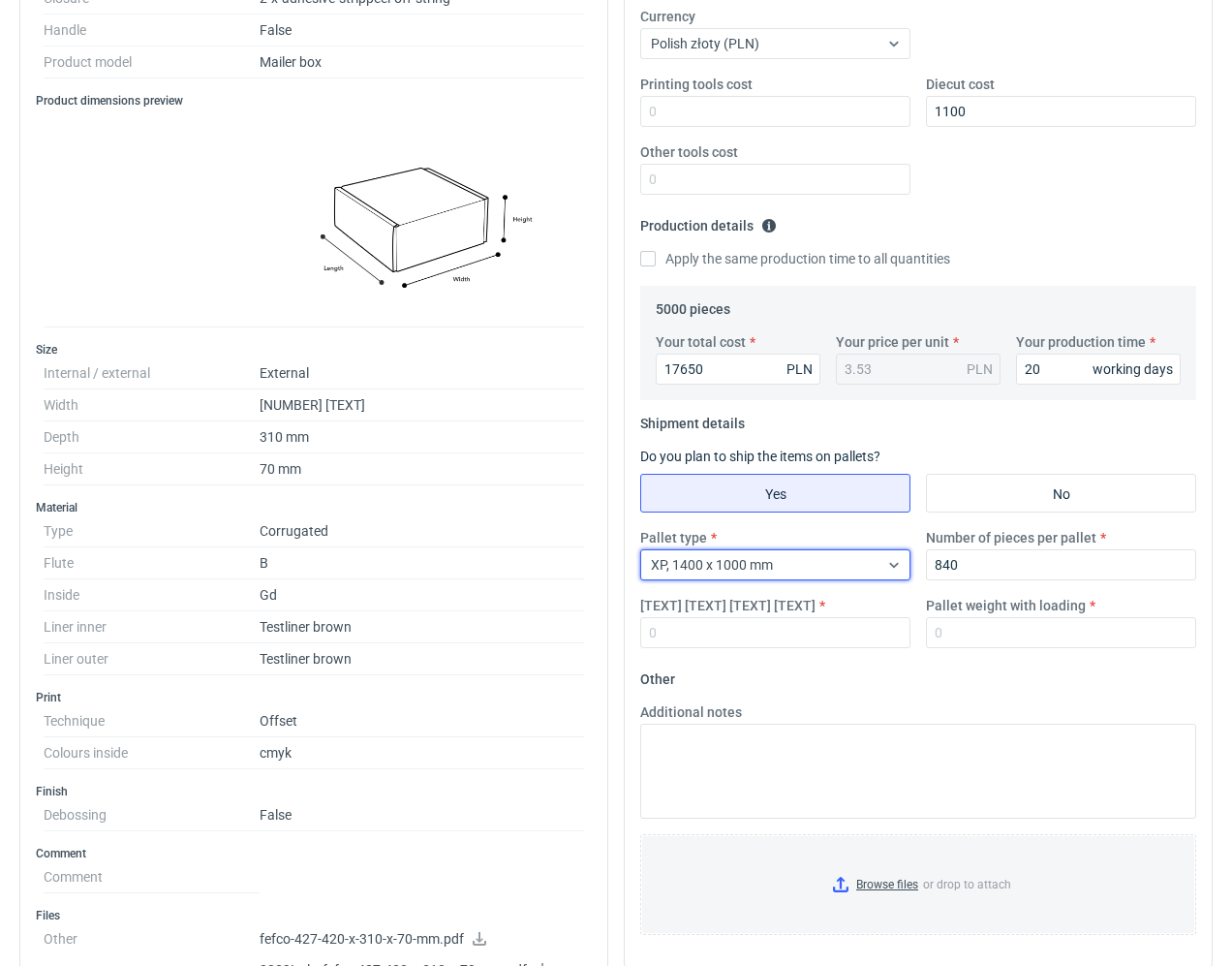 click on "[TEXT] [TEXT] [TEXT] [TEXT]" at bounding box center [727, 606] 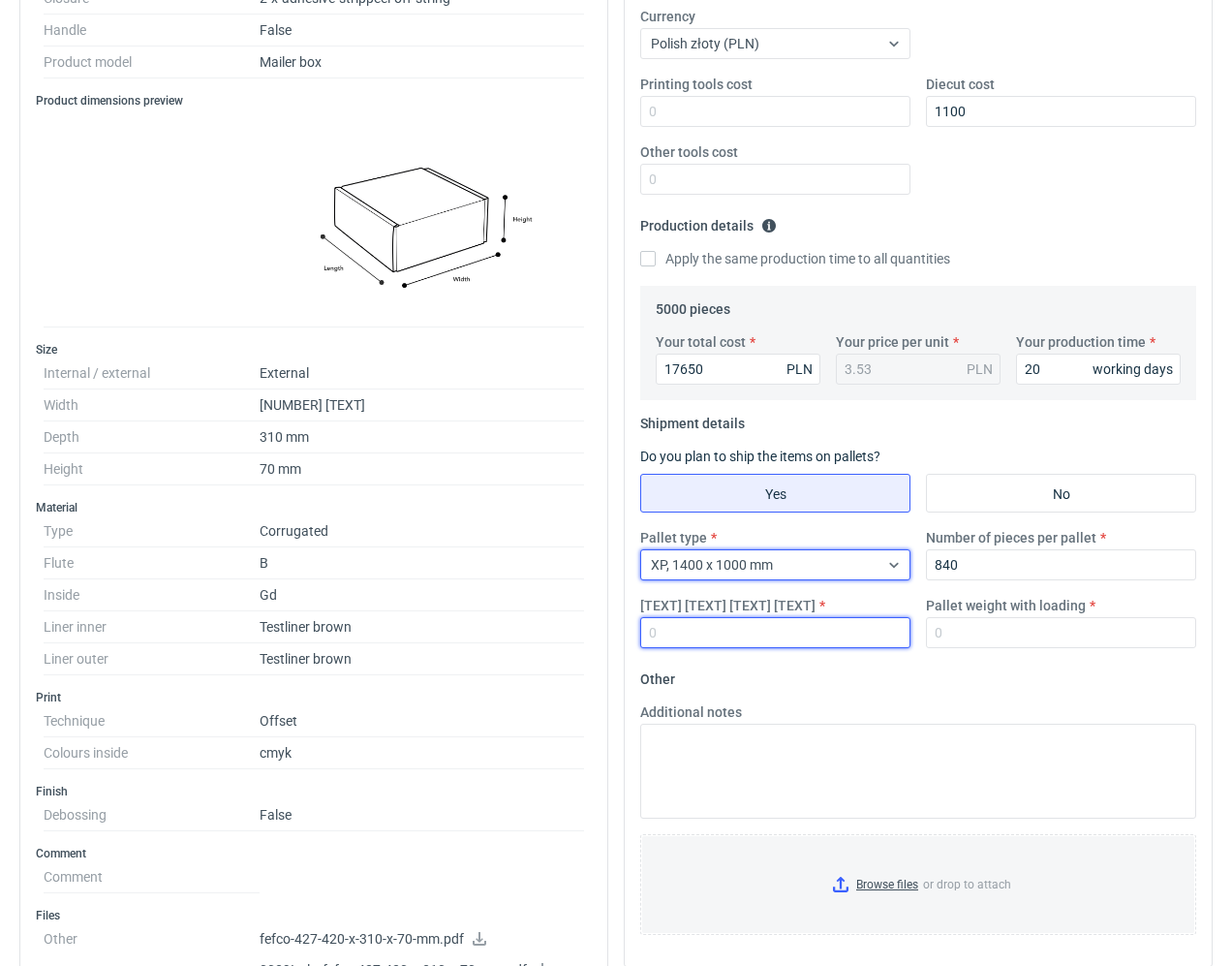 click on "[TEXT] [TEXT] [TEXT] [TEXT]" at bounding box center [775, 633] 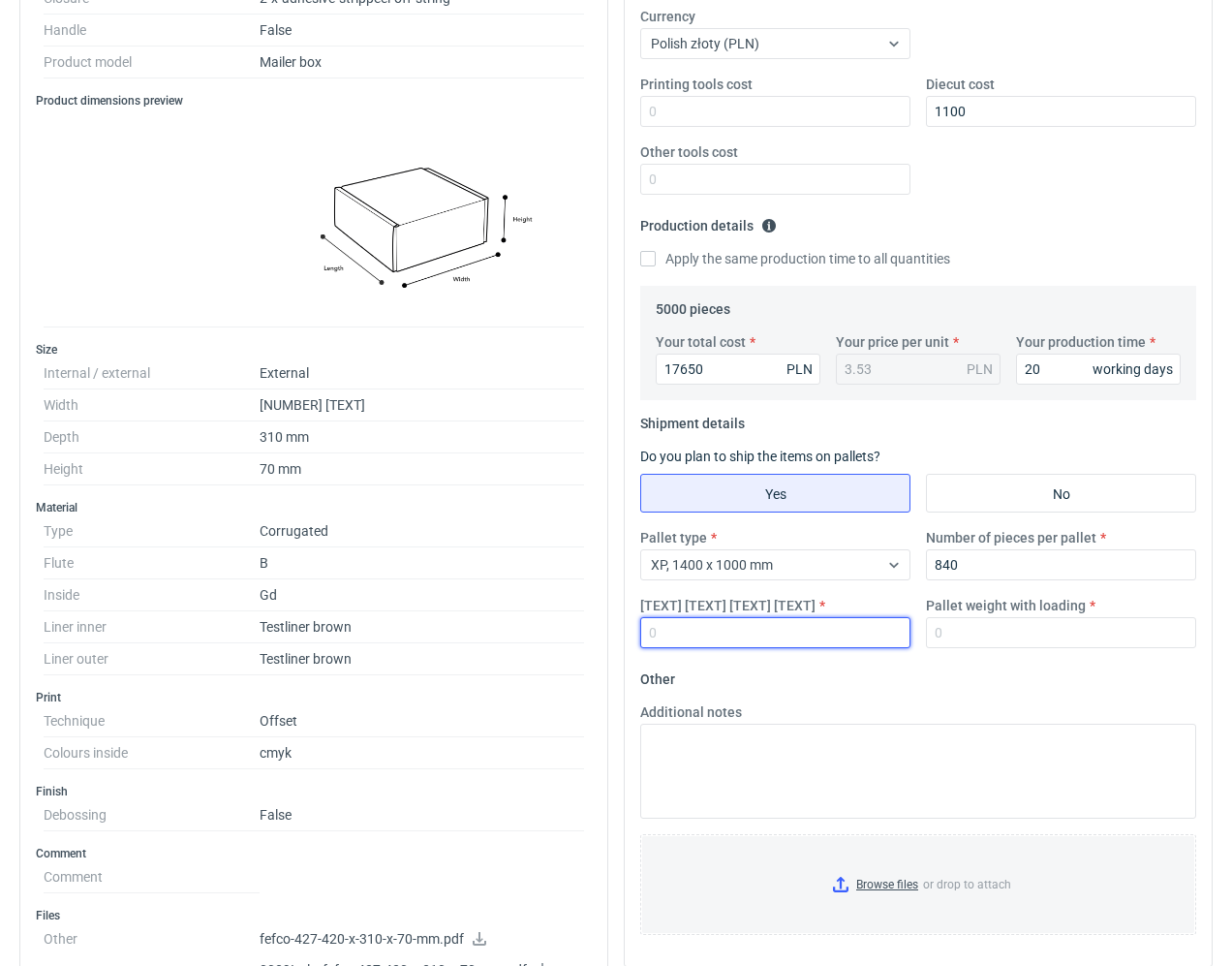 click on "[TEXT] [TEXT] [TEXT] [TEXT]" at bounding box center (775, 633) 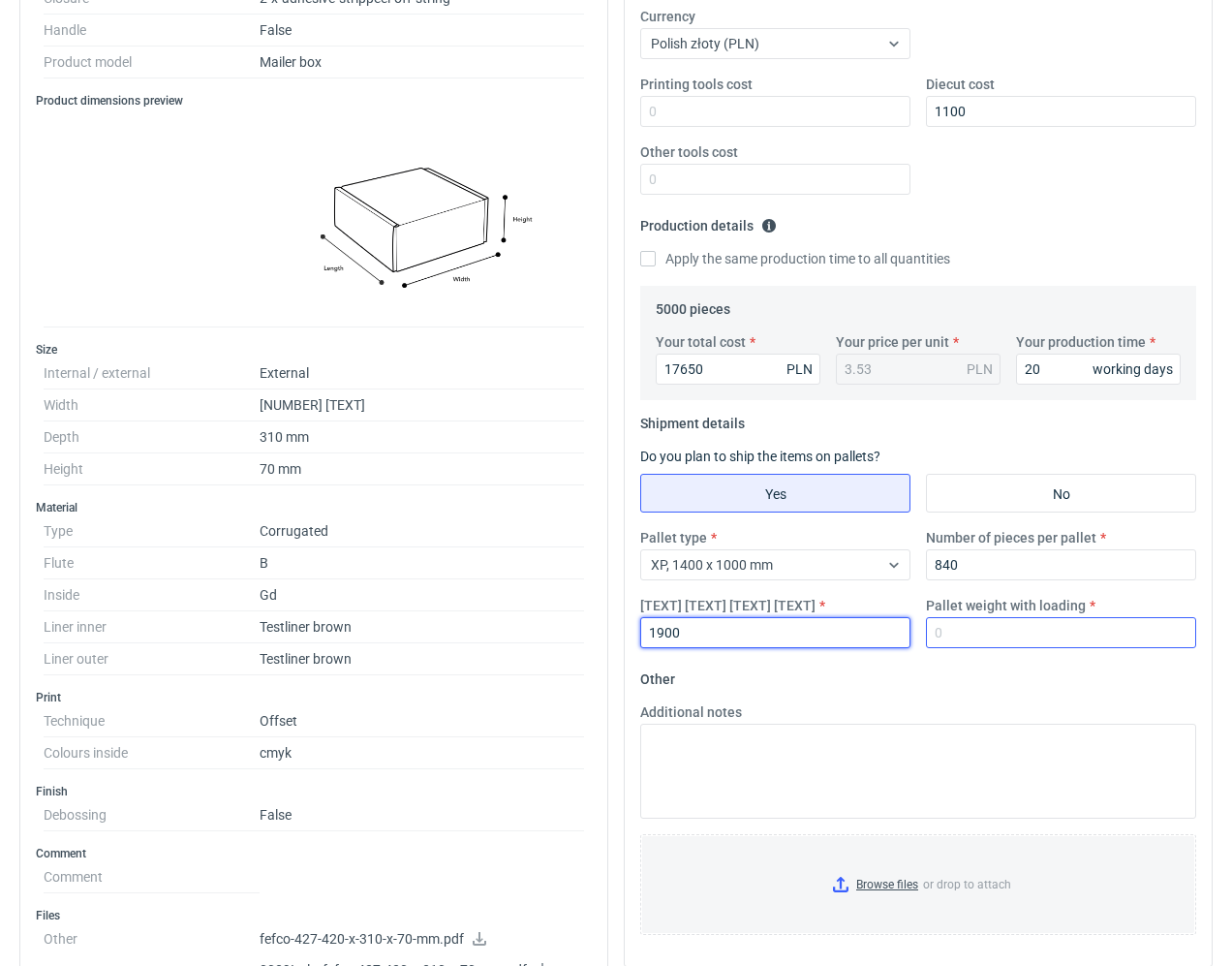 type on "1900" 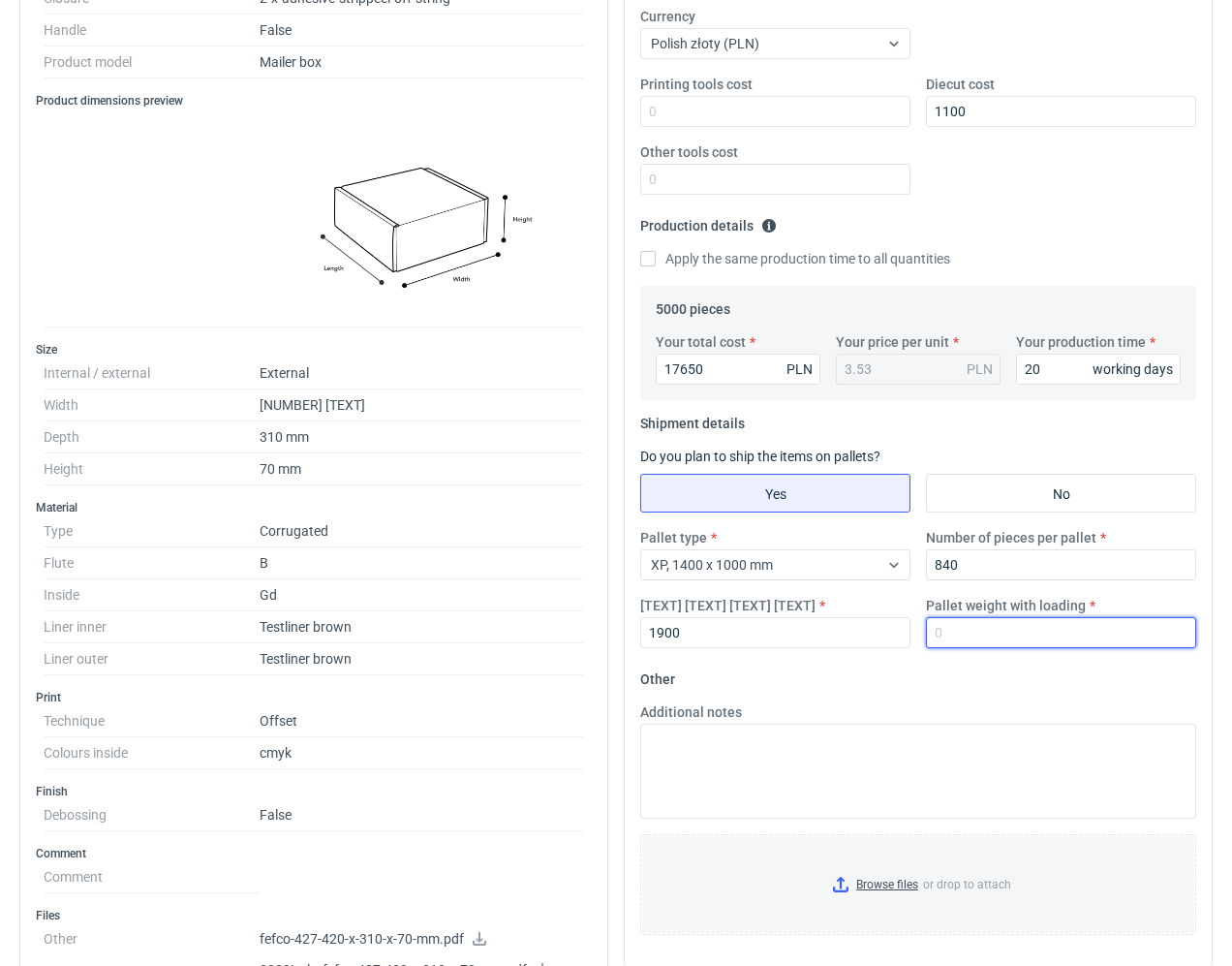 click on "Pallet weight with loading" at bounding box center (1061, 633) 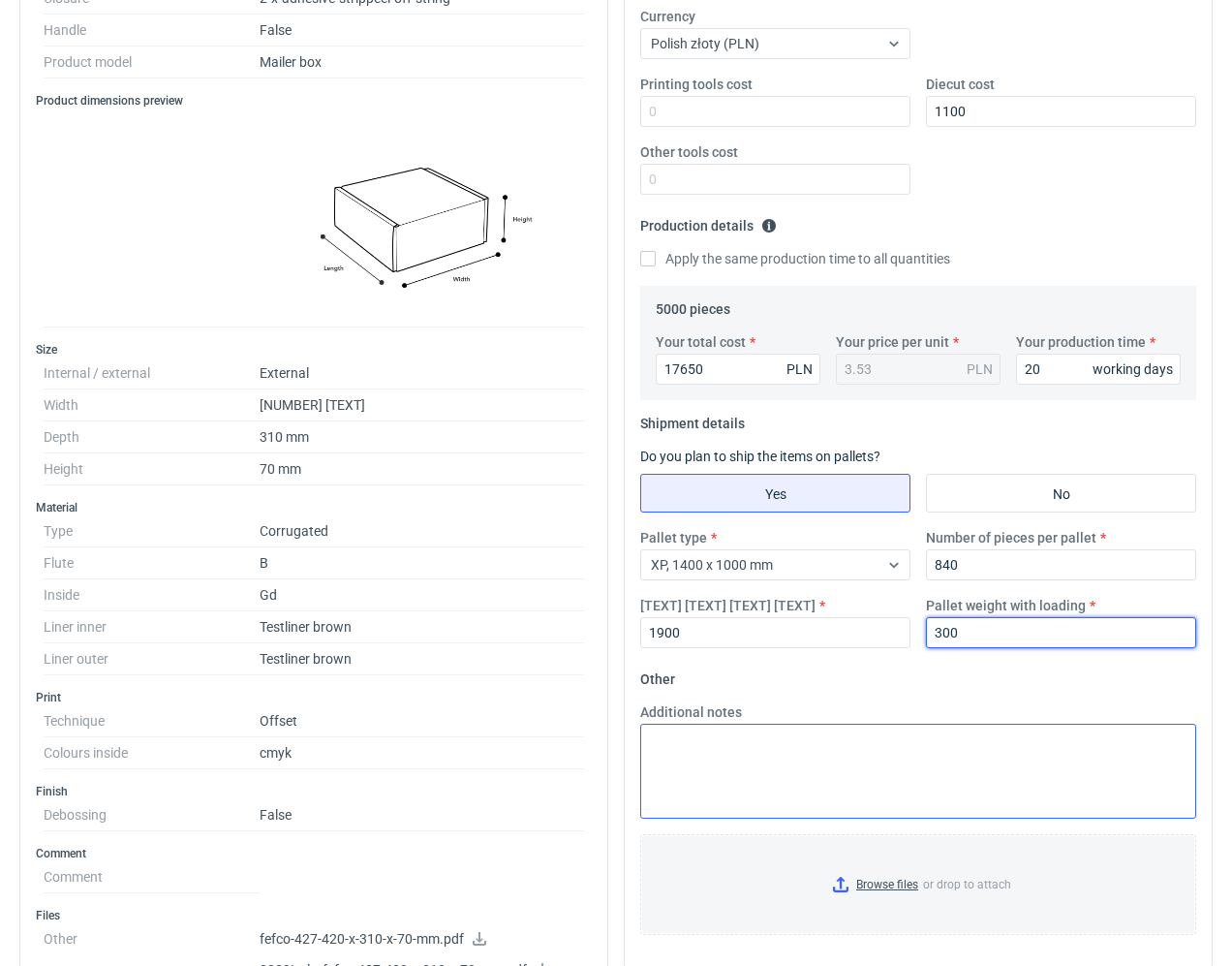 scroll, scrollTop: 678, scrollLeft: 0, axis: vertical 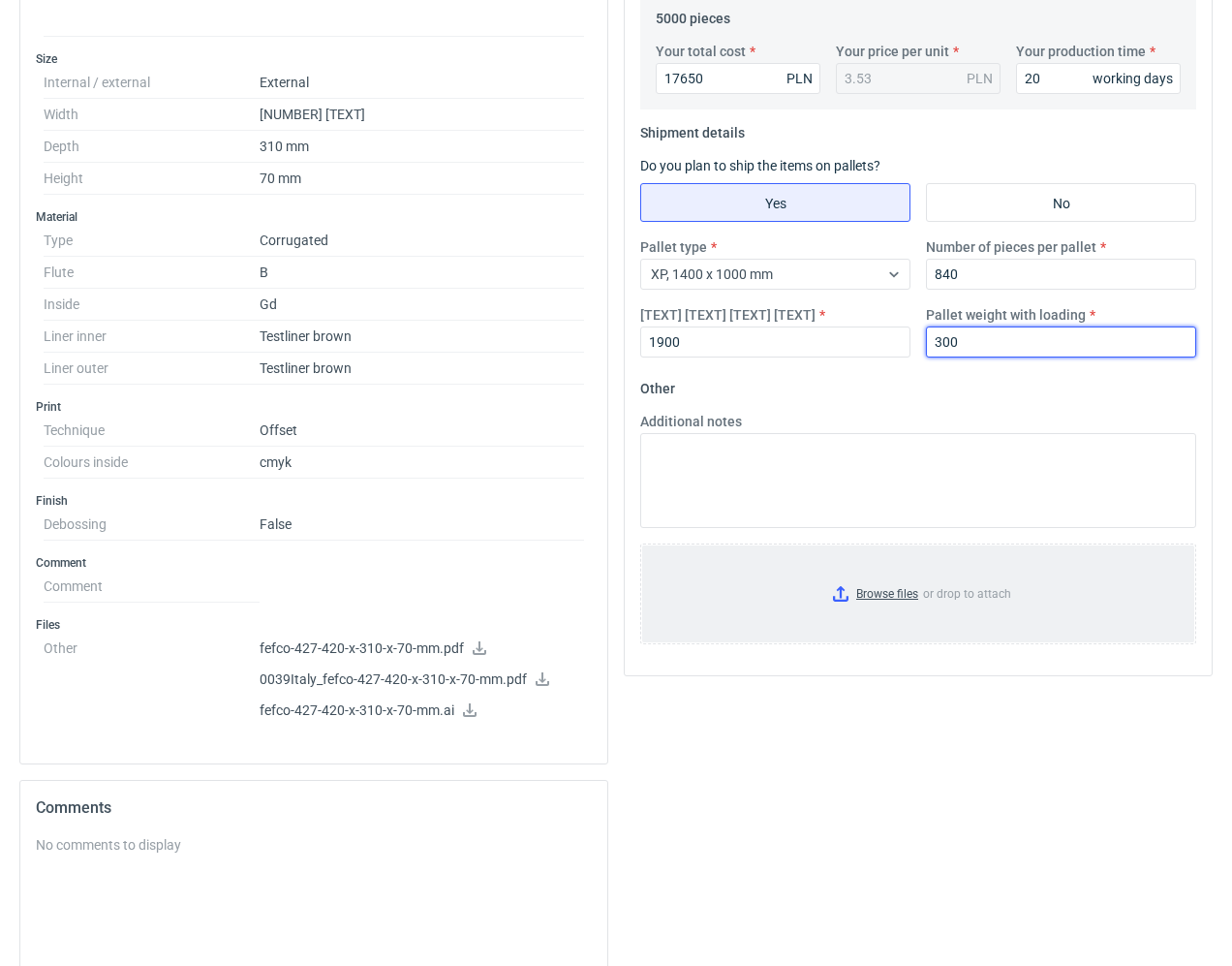 type on "300" 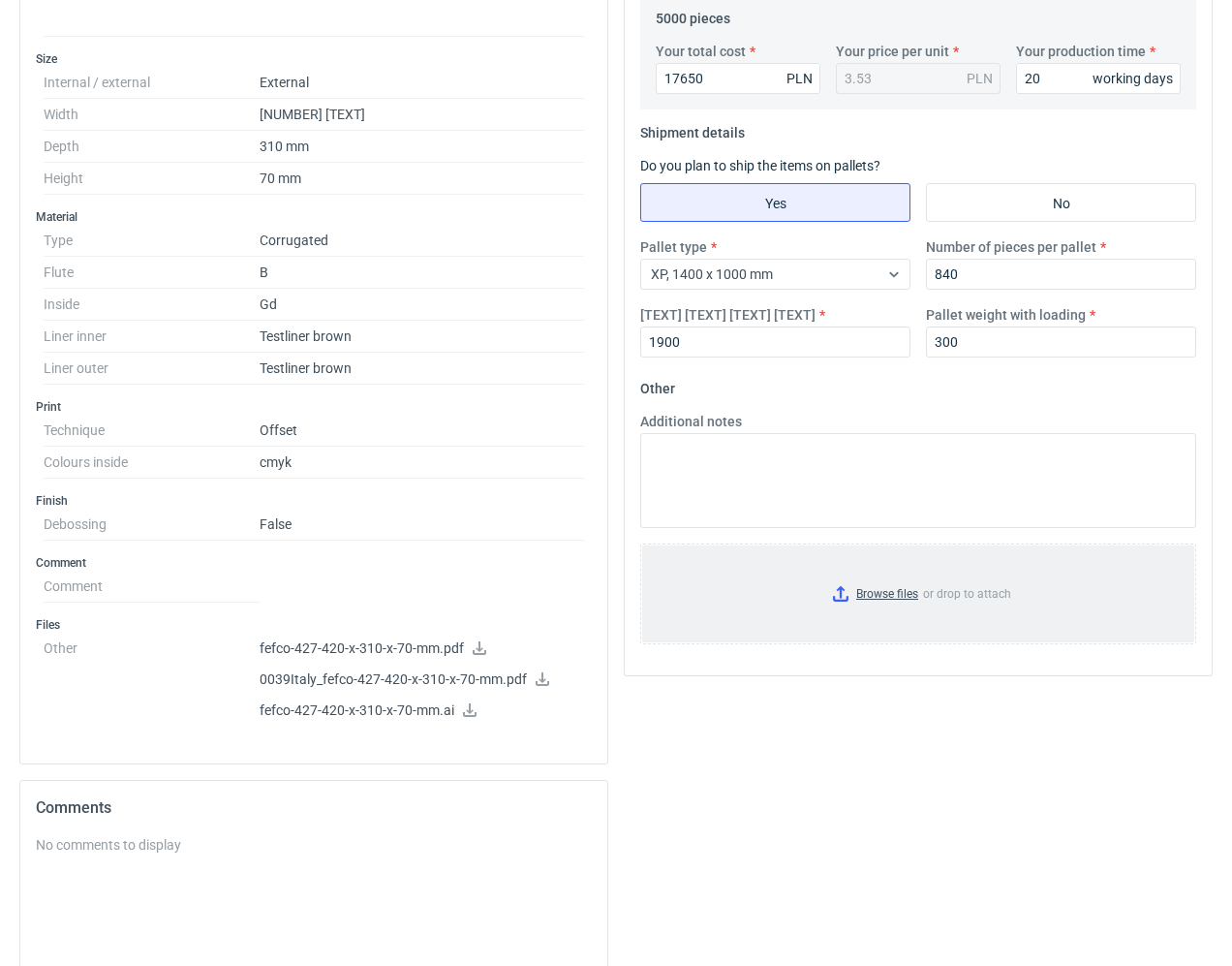 click on "[TEXT] [TEXT] [TEXT] [TEXT]" at bounding box center [918, 594] 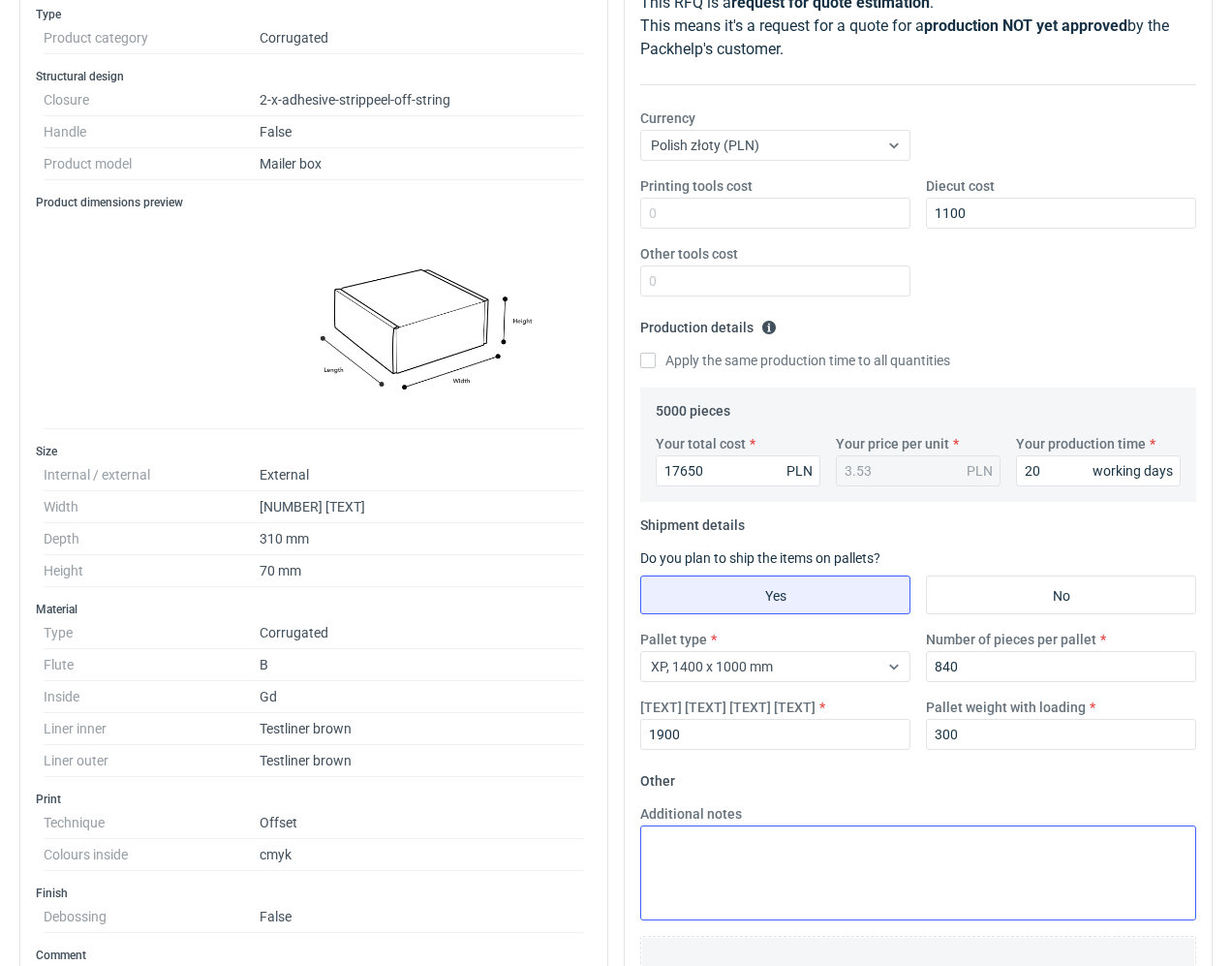 scroll, scrollTop: 581, scrollLeft: 0, axis: vertical 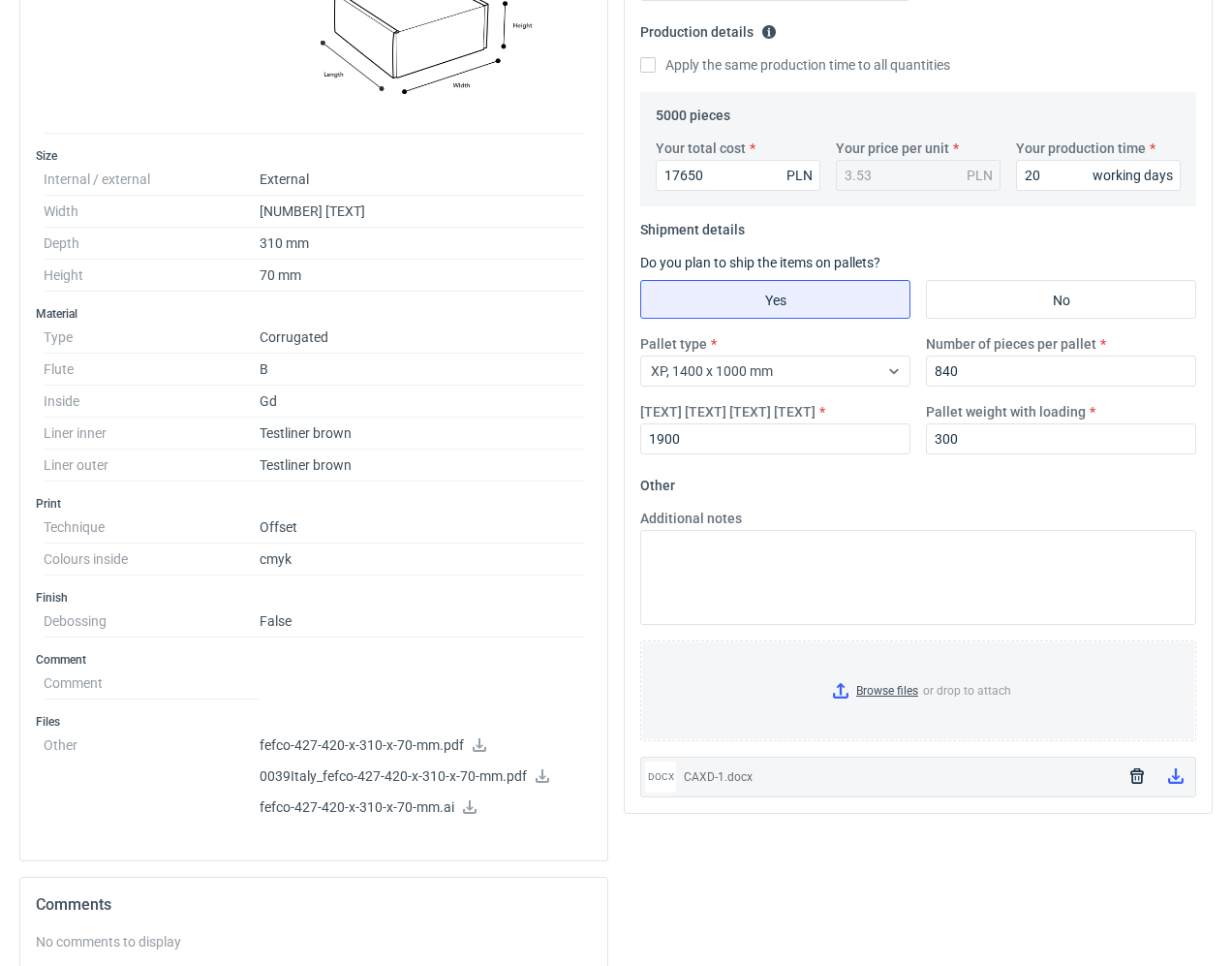 click at bounding box center (1137, 777) 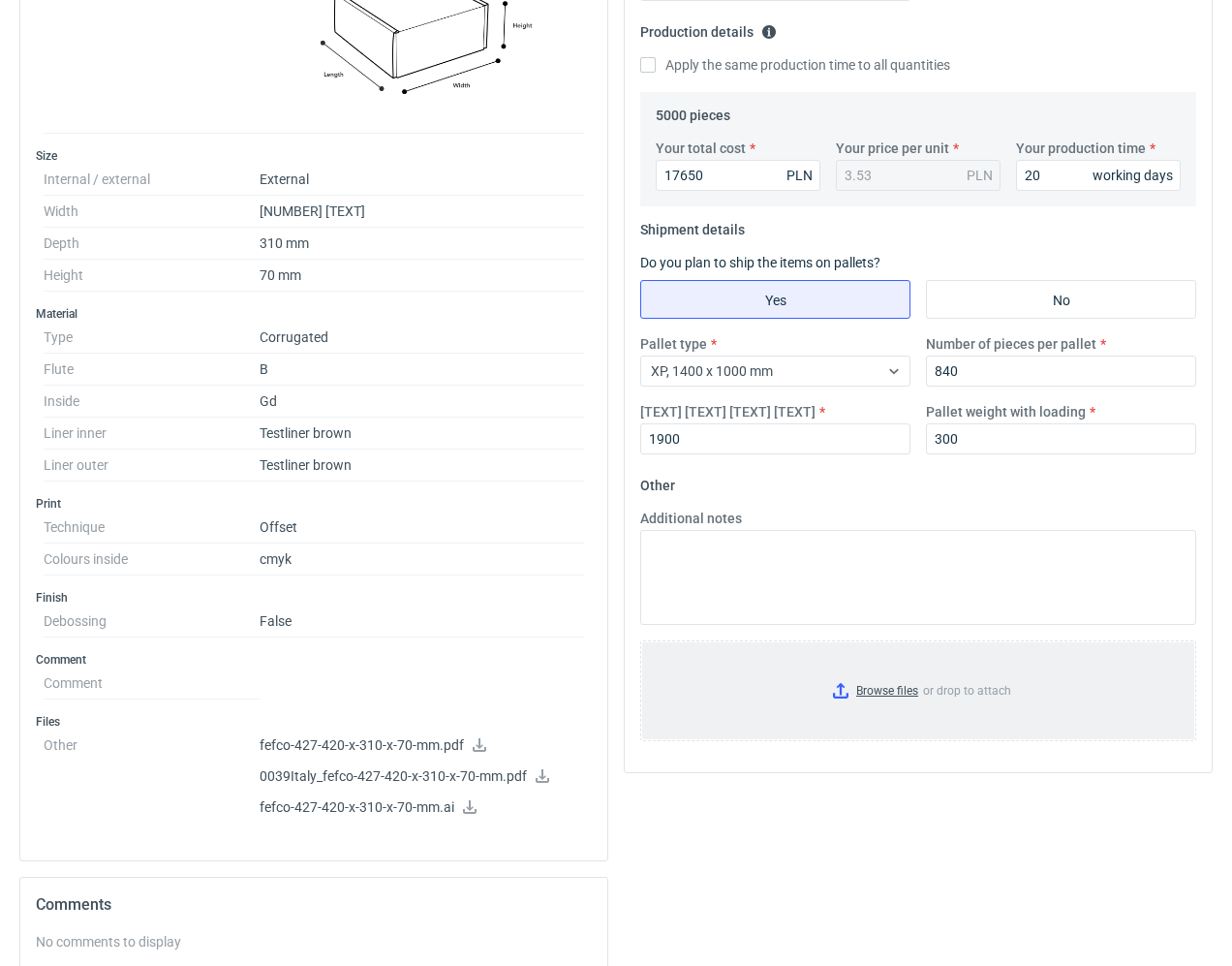 click on "[TEXT] [TEXT] [TEXT] [TEXT]" at bounding box center (918, 691) 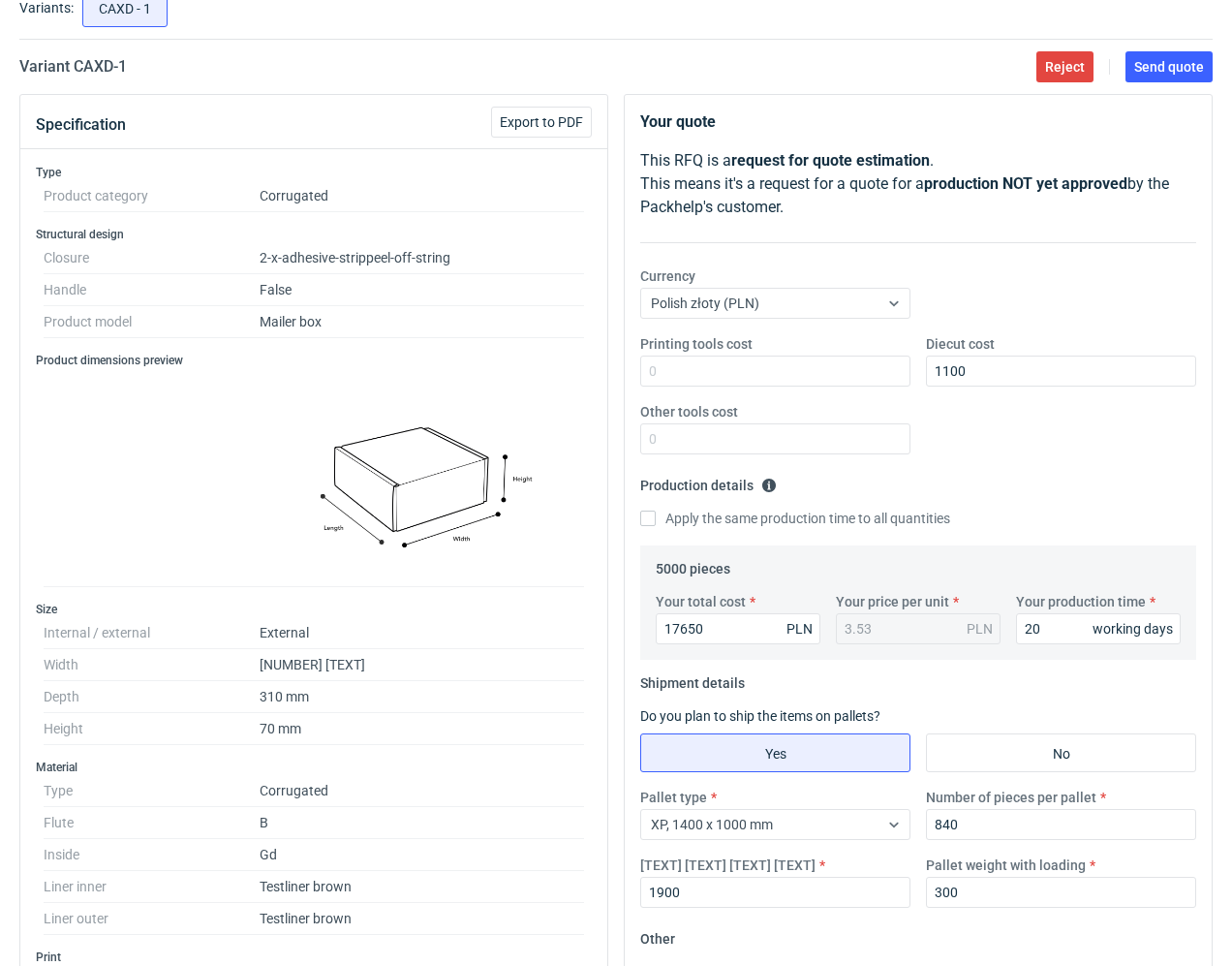 scroll, scrollTop: 0, scrollLeft: 0, axis: both 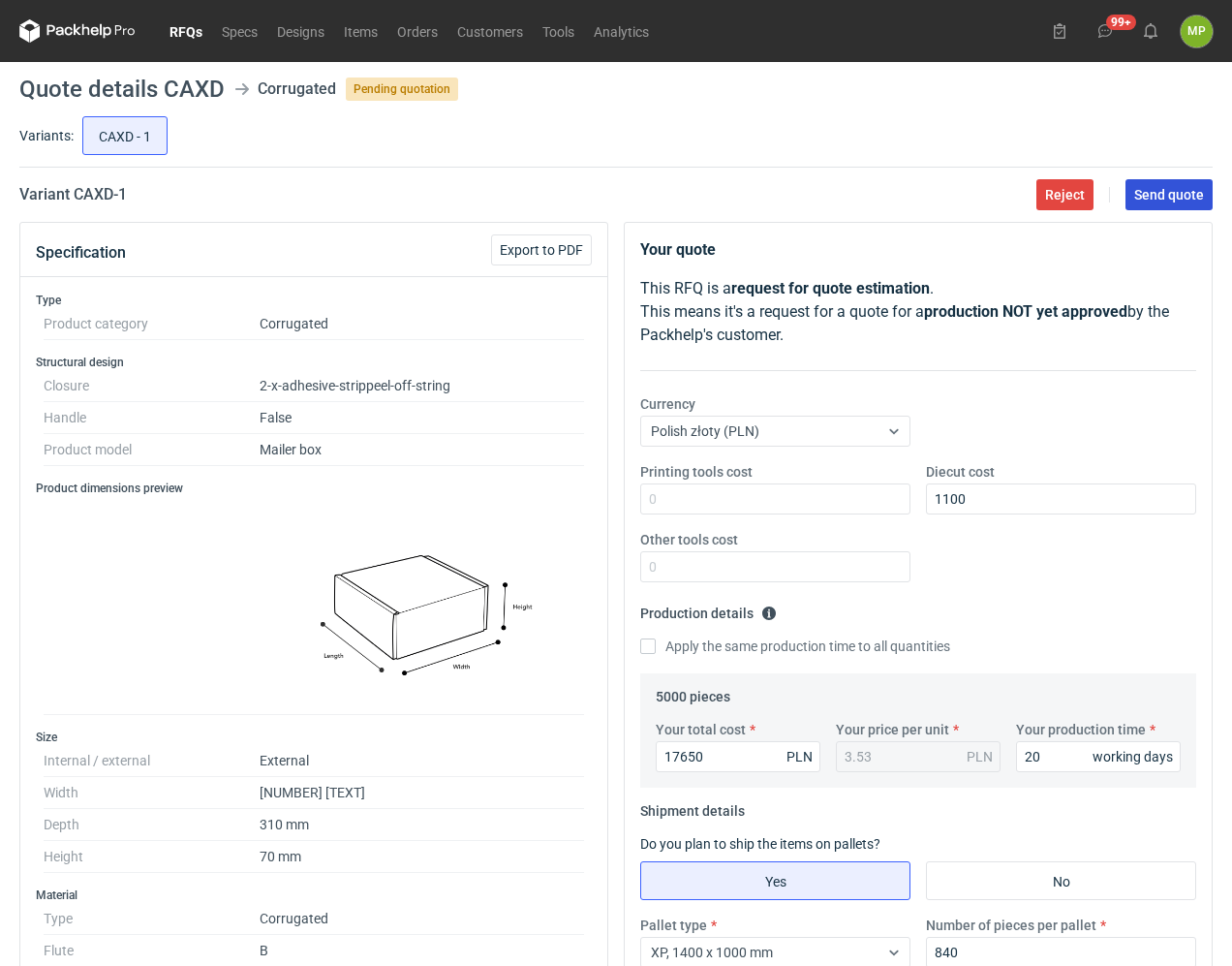 click on "Send quote" at bounding box center [1169, 195] 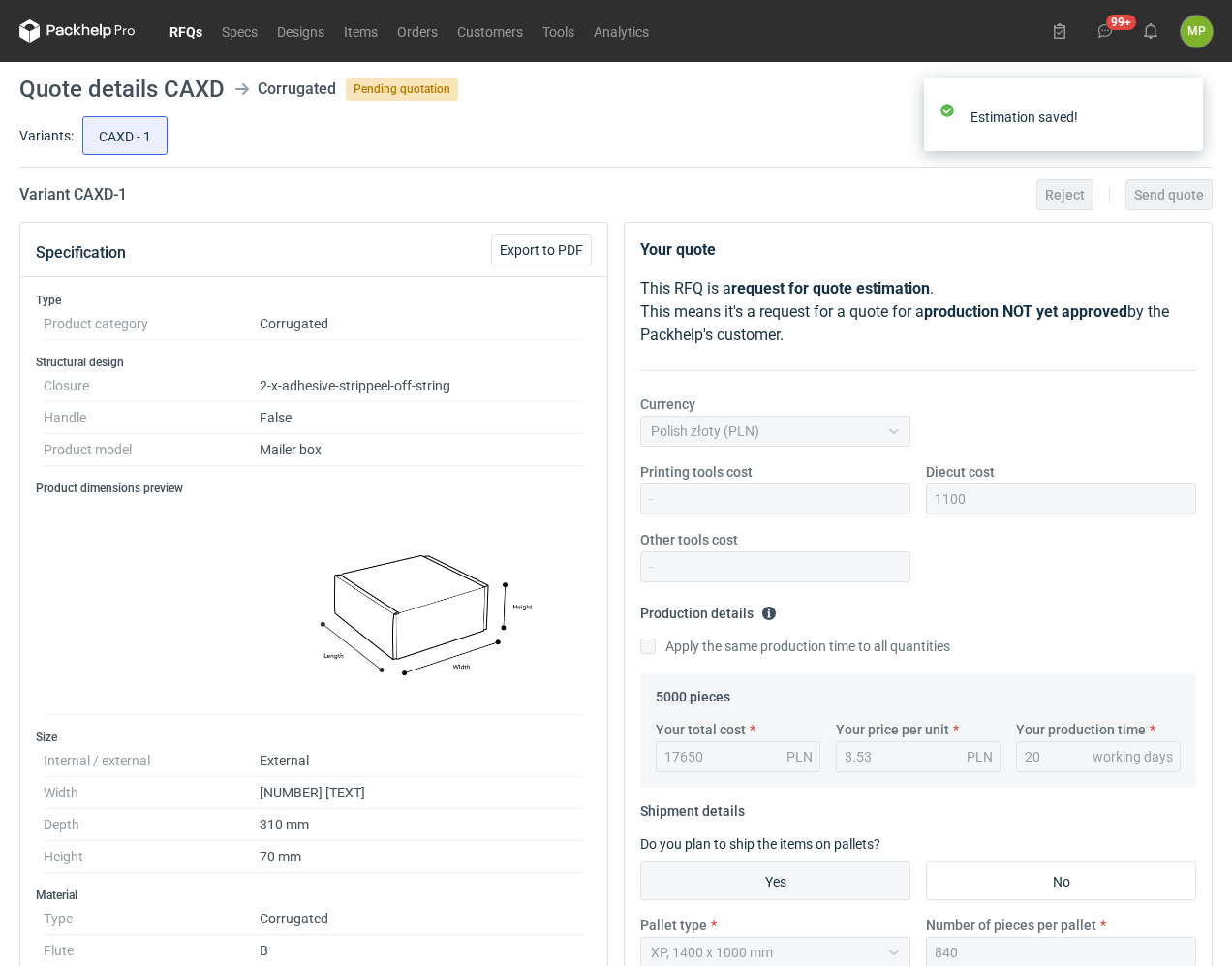 click on "RFQs" at bounding box center [186, 31] 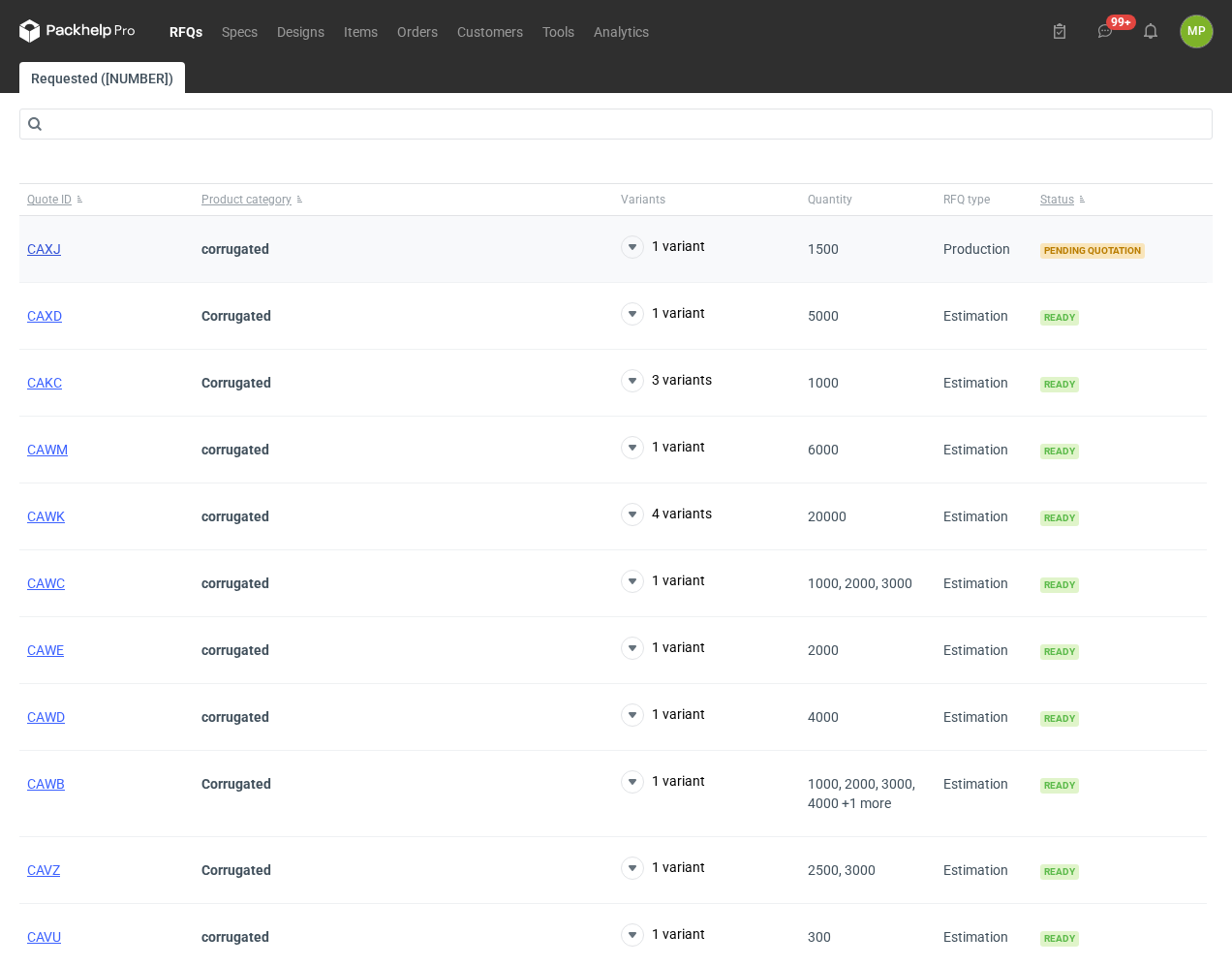 click on "CAXJ" at bounding box center (44, 249) 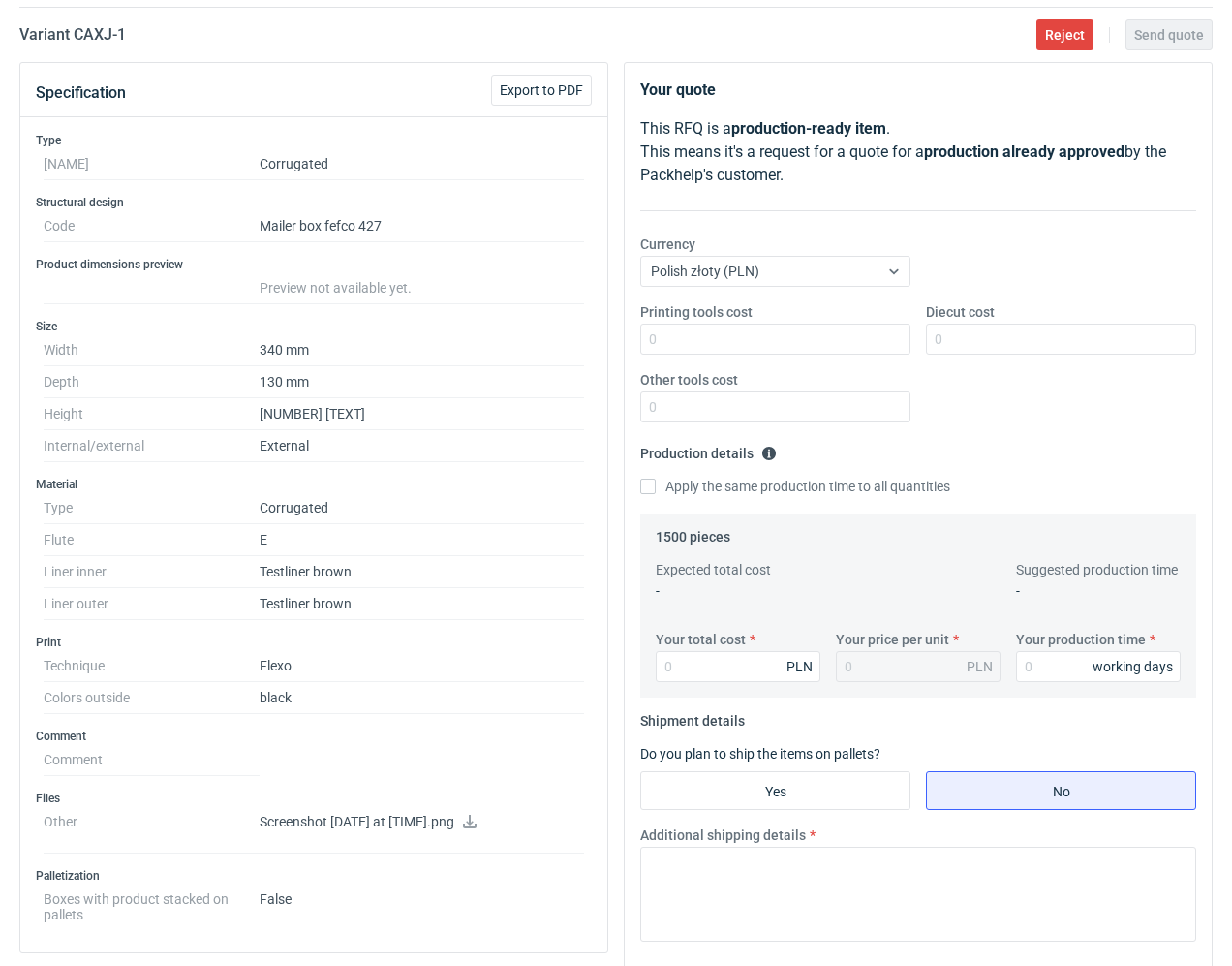 scroll, scrollTop: 194, scrollLeft: 0, axis: vertical 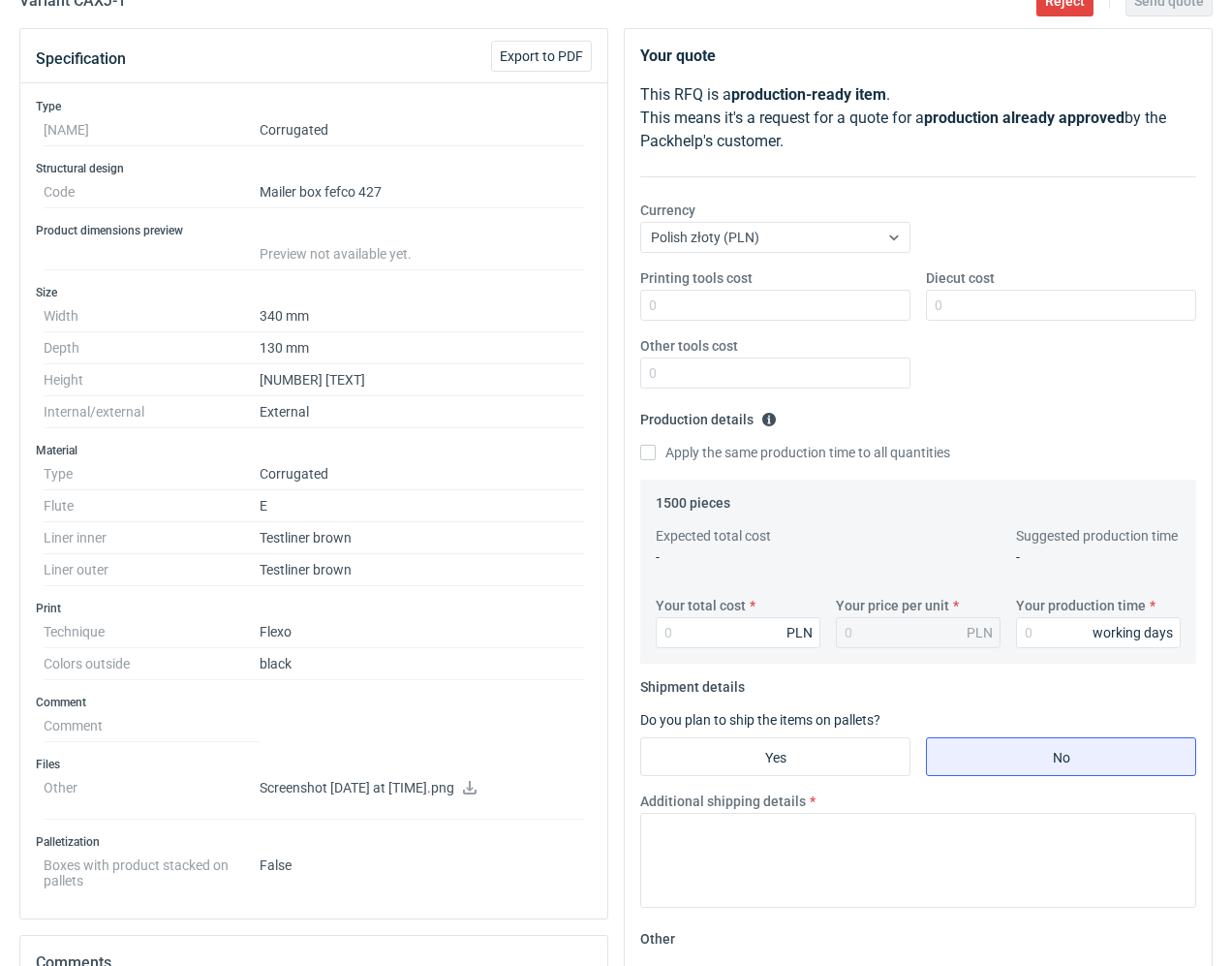 click on "Screenshot [DATE] at [TIME].png" at bounding box center (421, 789) 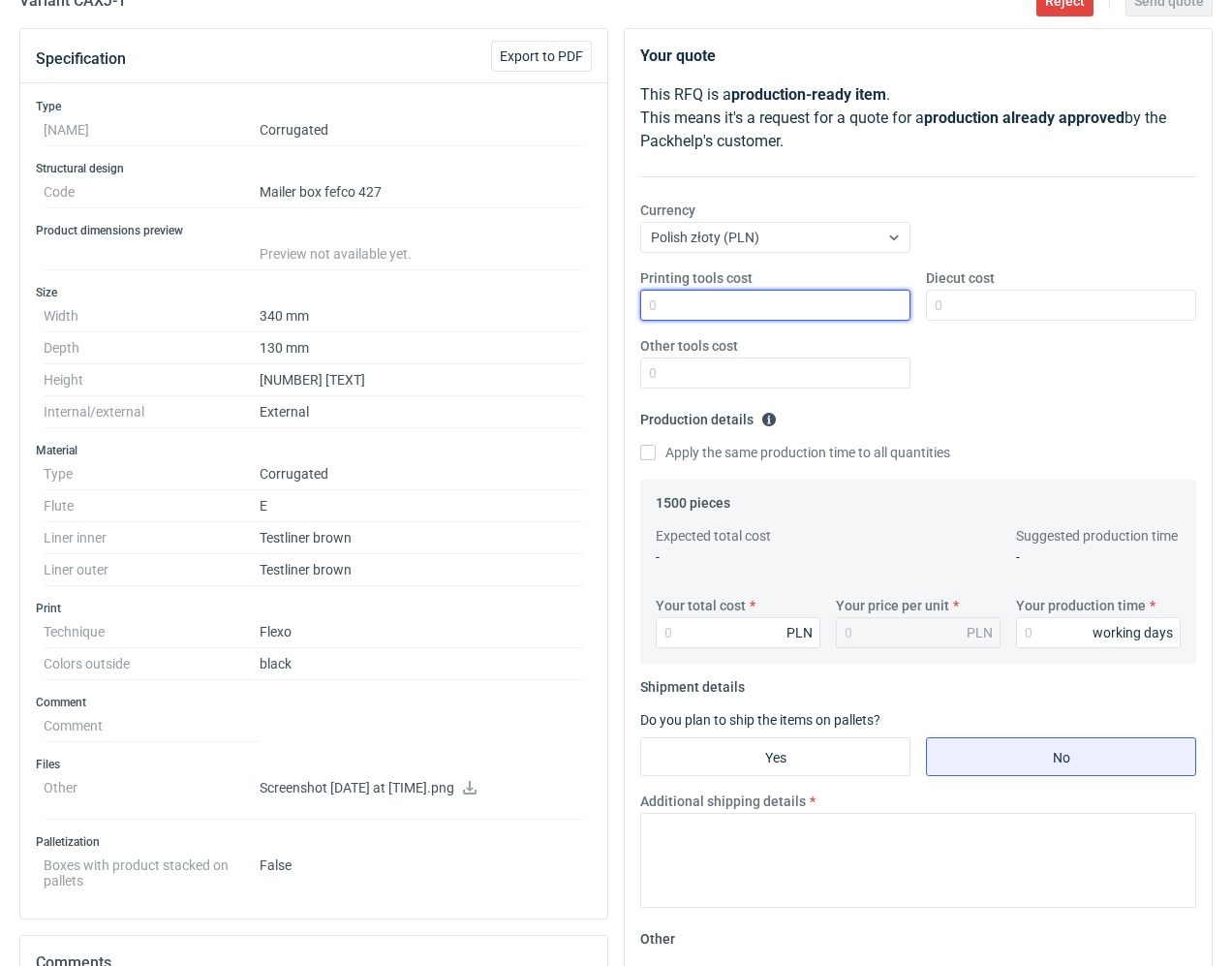 click on "Printing tools cost" at bounding box center (775, 305) 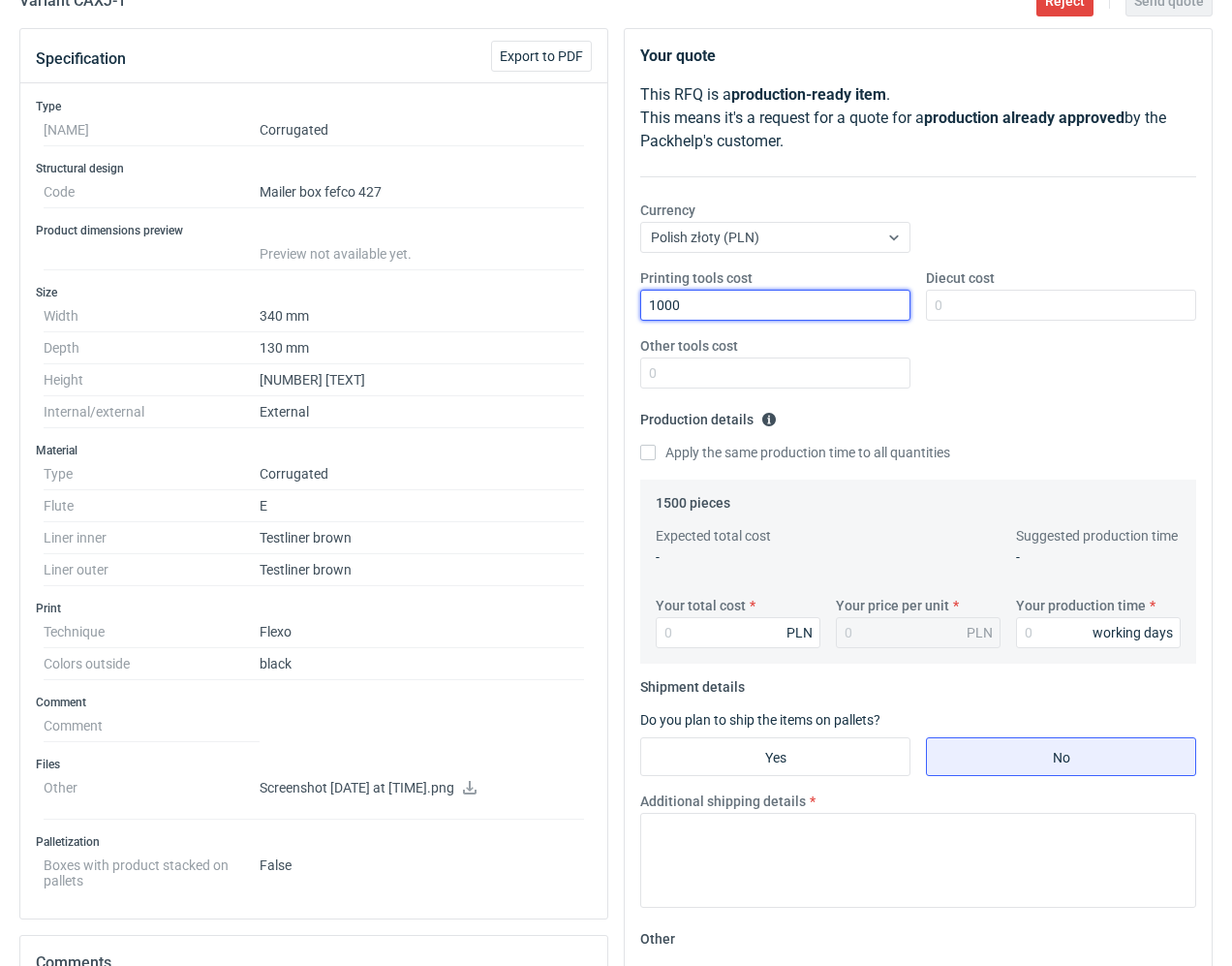type on "1000" 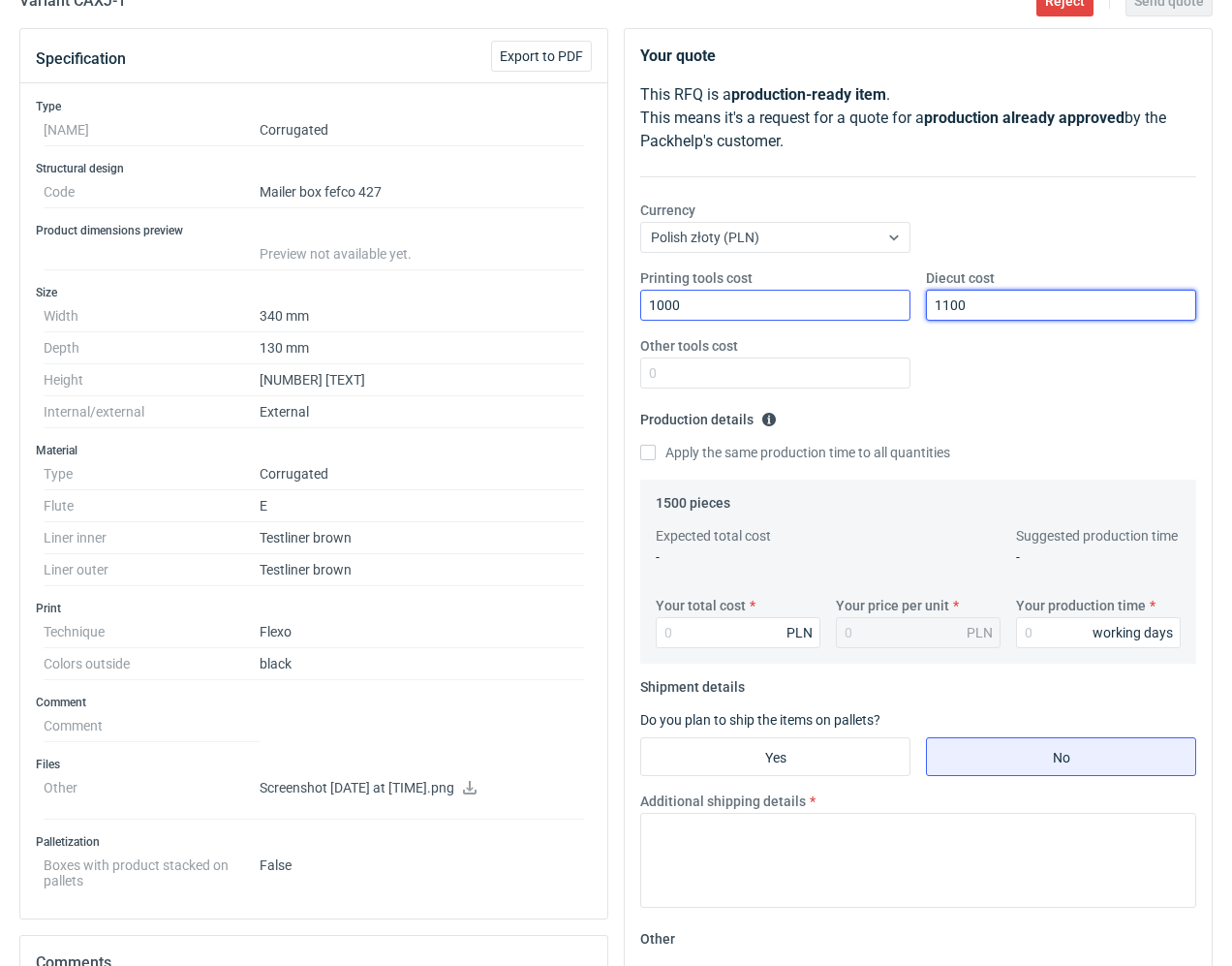 type on "1100" 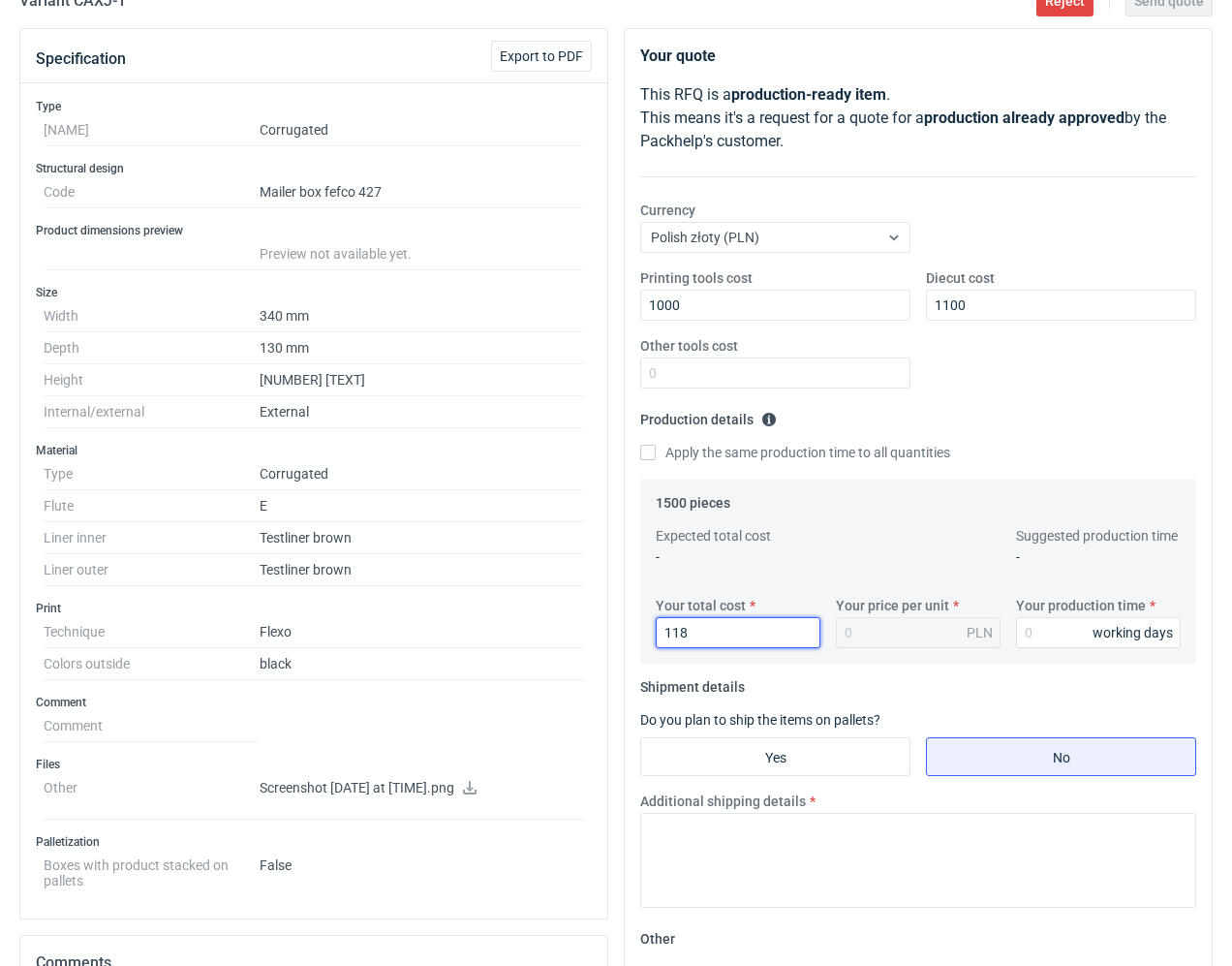 type on "1185" 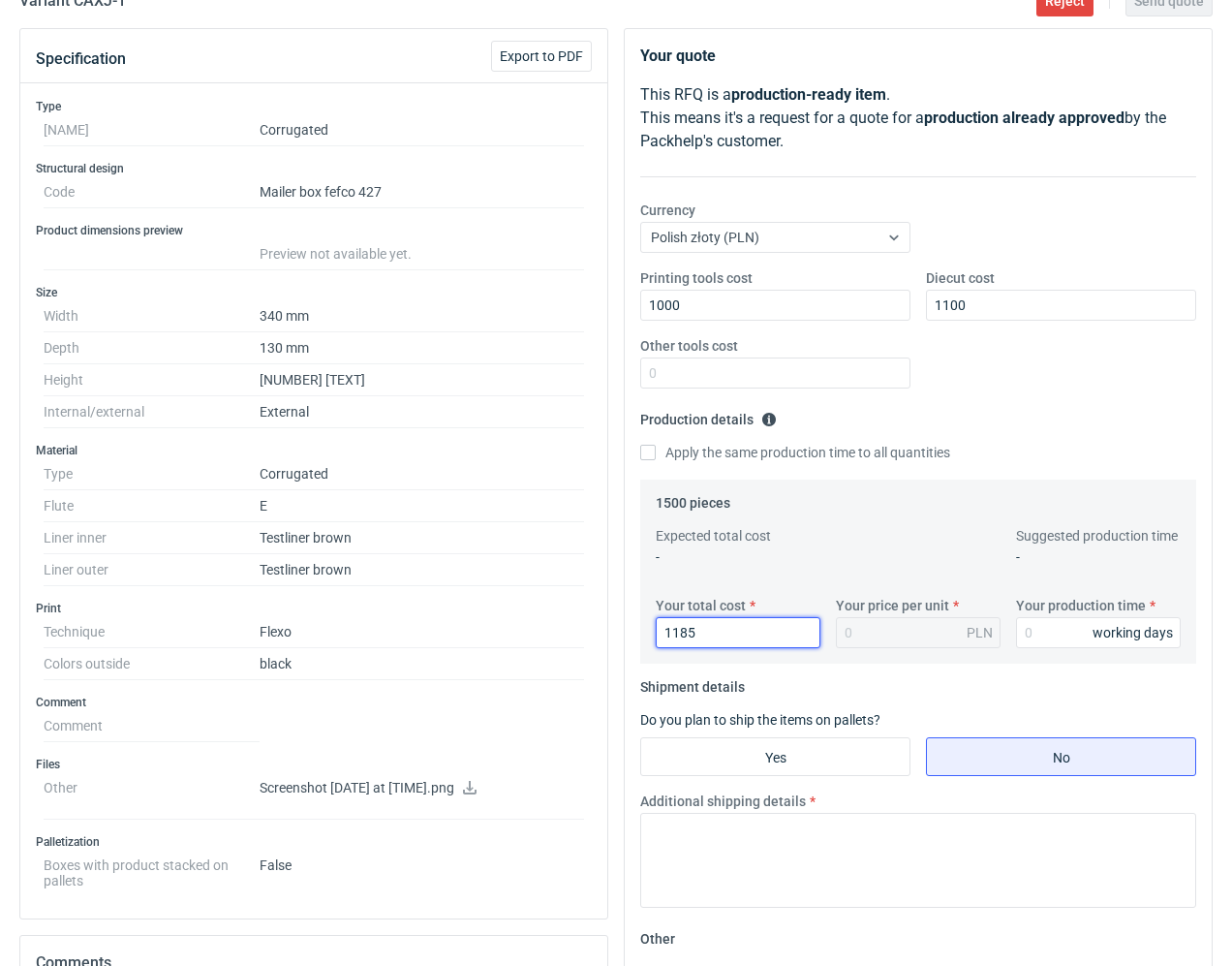 type on "0.79" 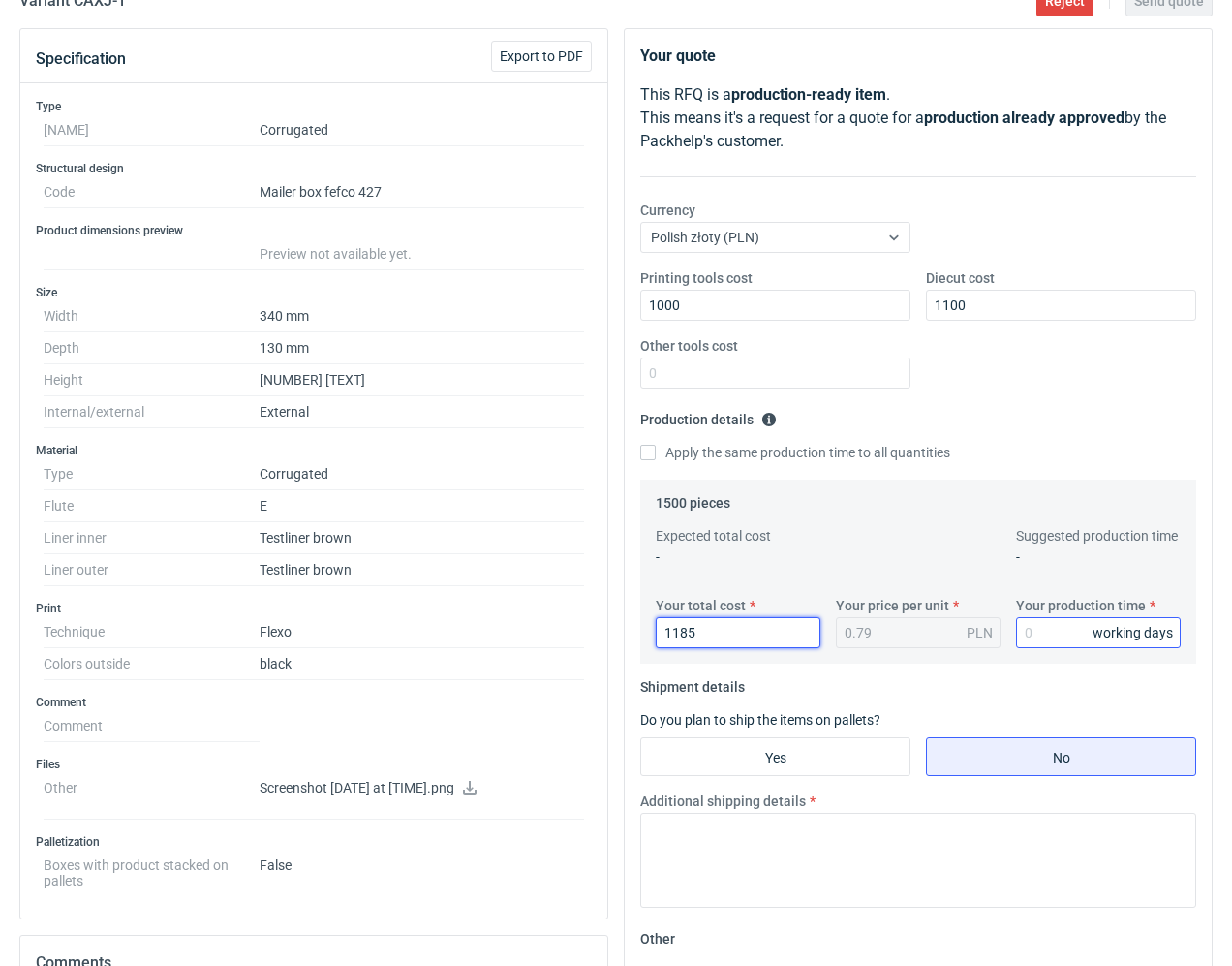 type on "1185" 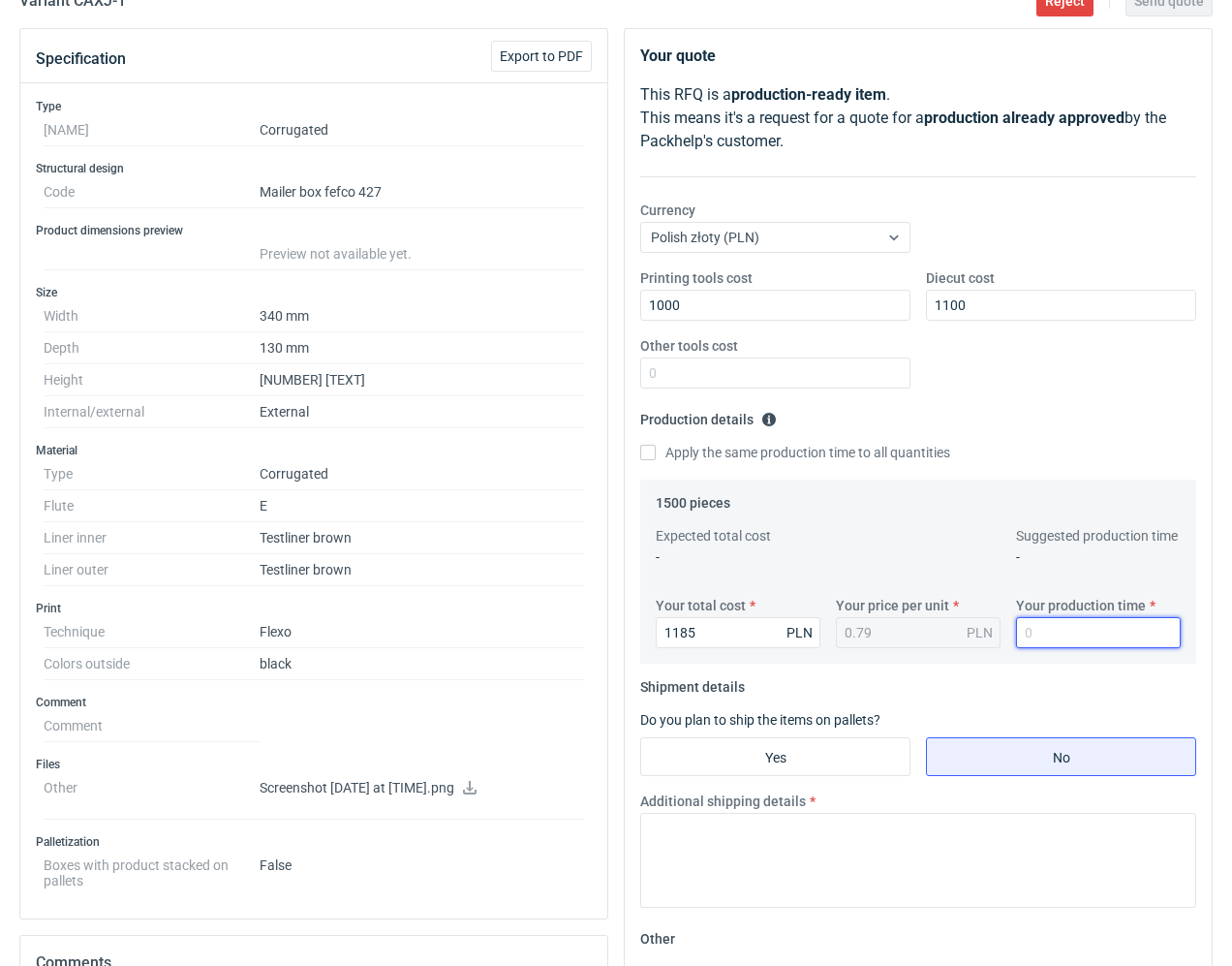 click on "Your production time" at bounding box center (1098, 633) 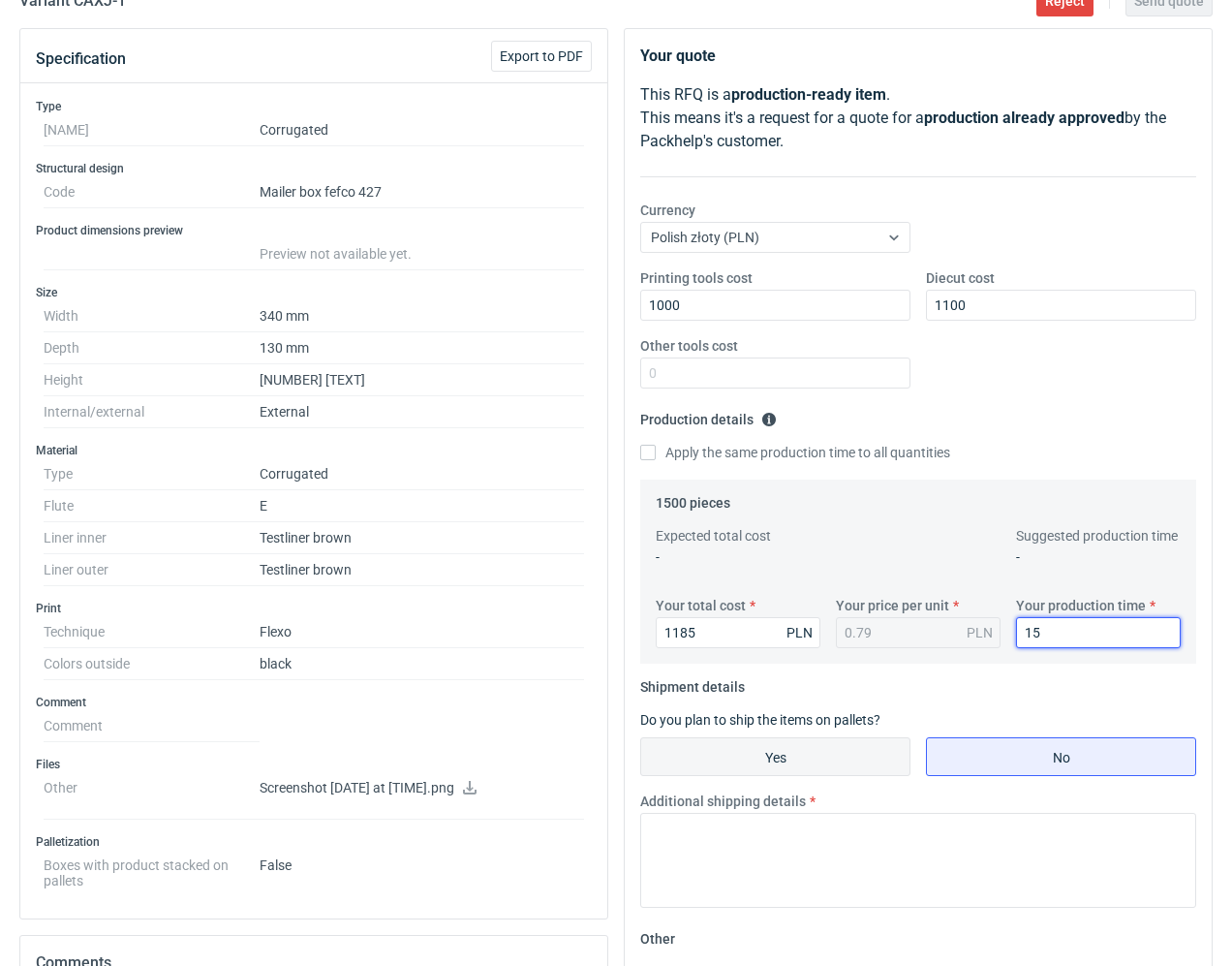 type on "15" 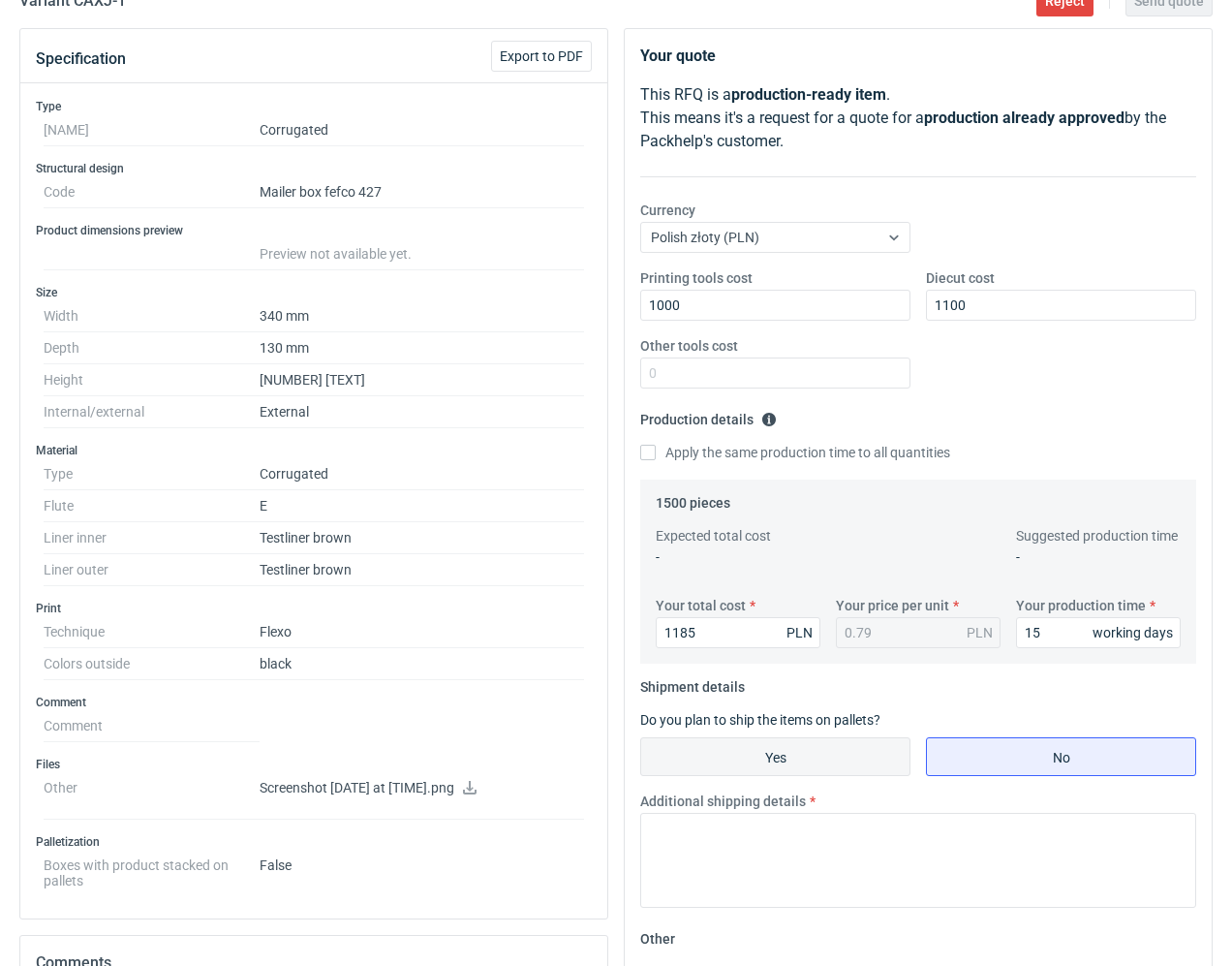 click on "Yes" at bounding box center [775, 757] 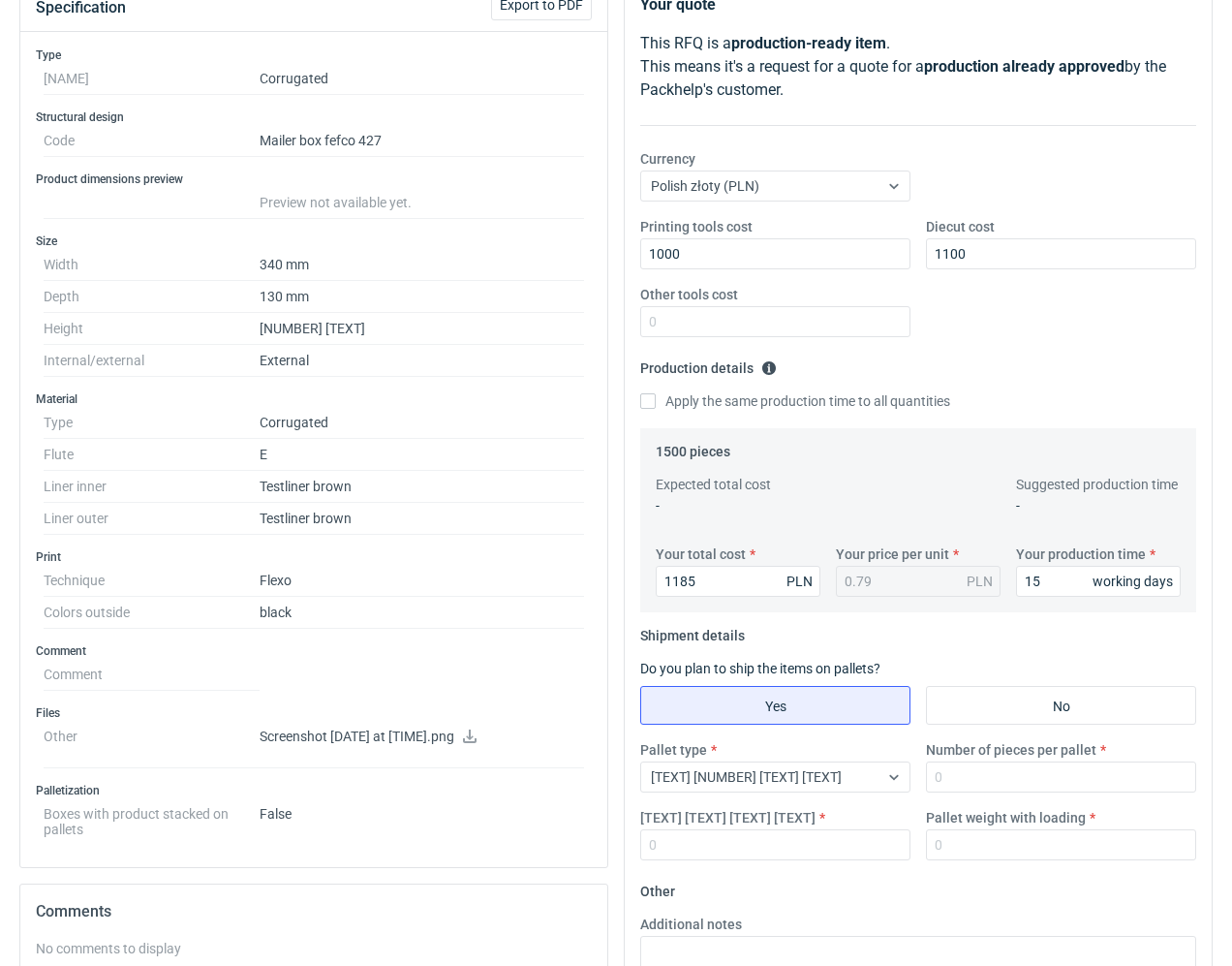 scroll, scrollTop: 291, scrollLeft: 0, axis: vertical 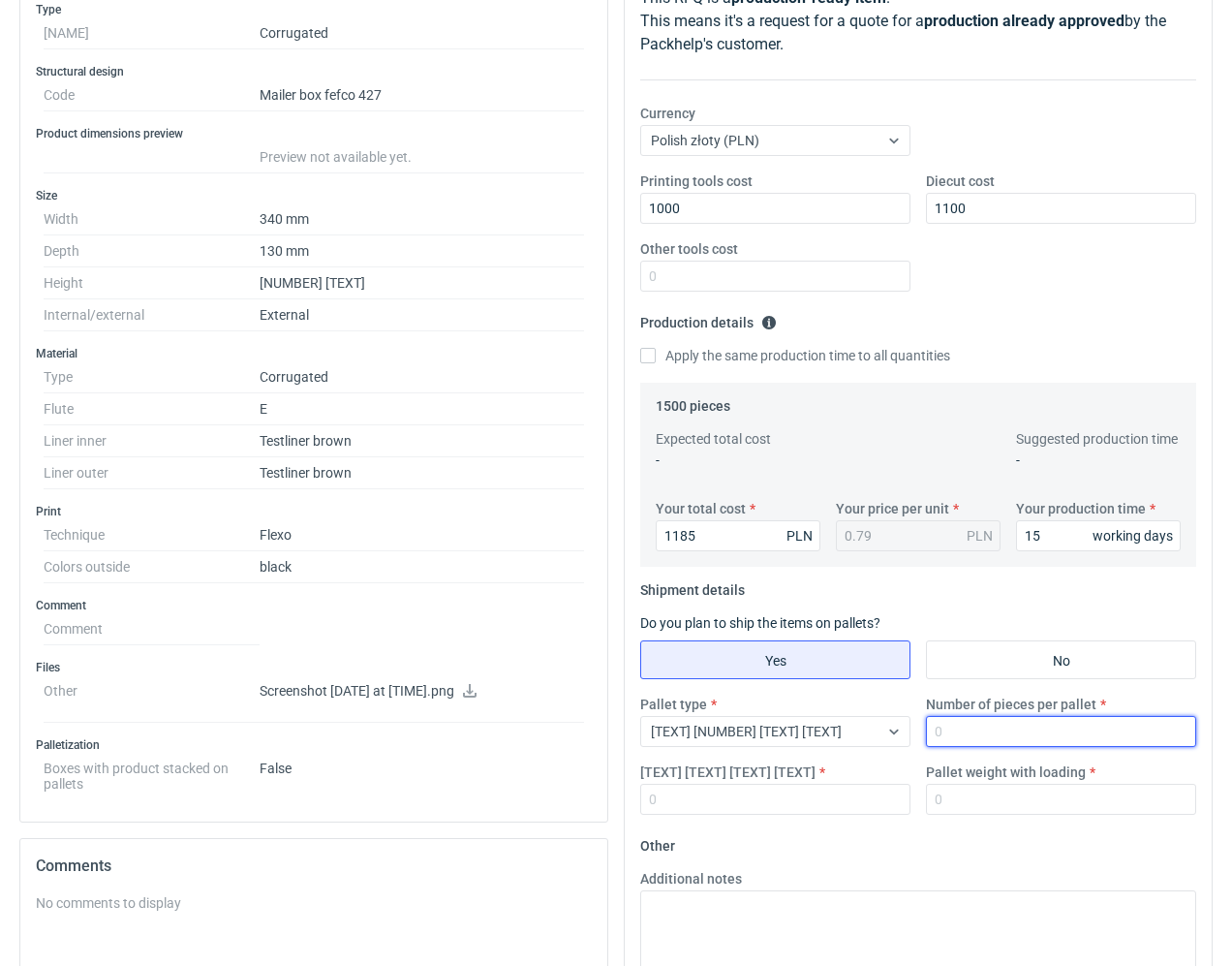 click on "Number of pieces per pallet" at bounding box center [1061, 732] 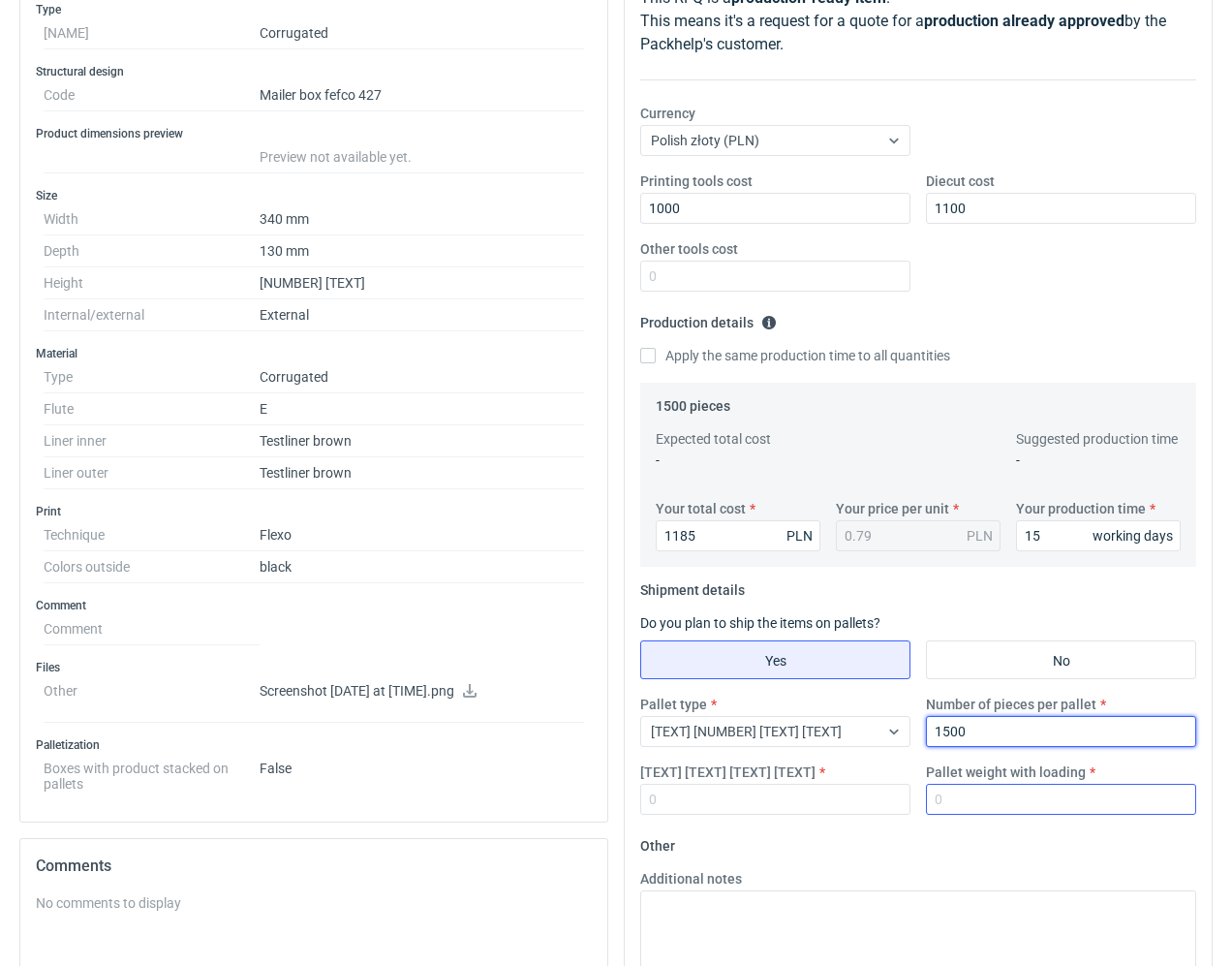 type on "1500" 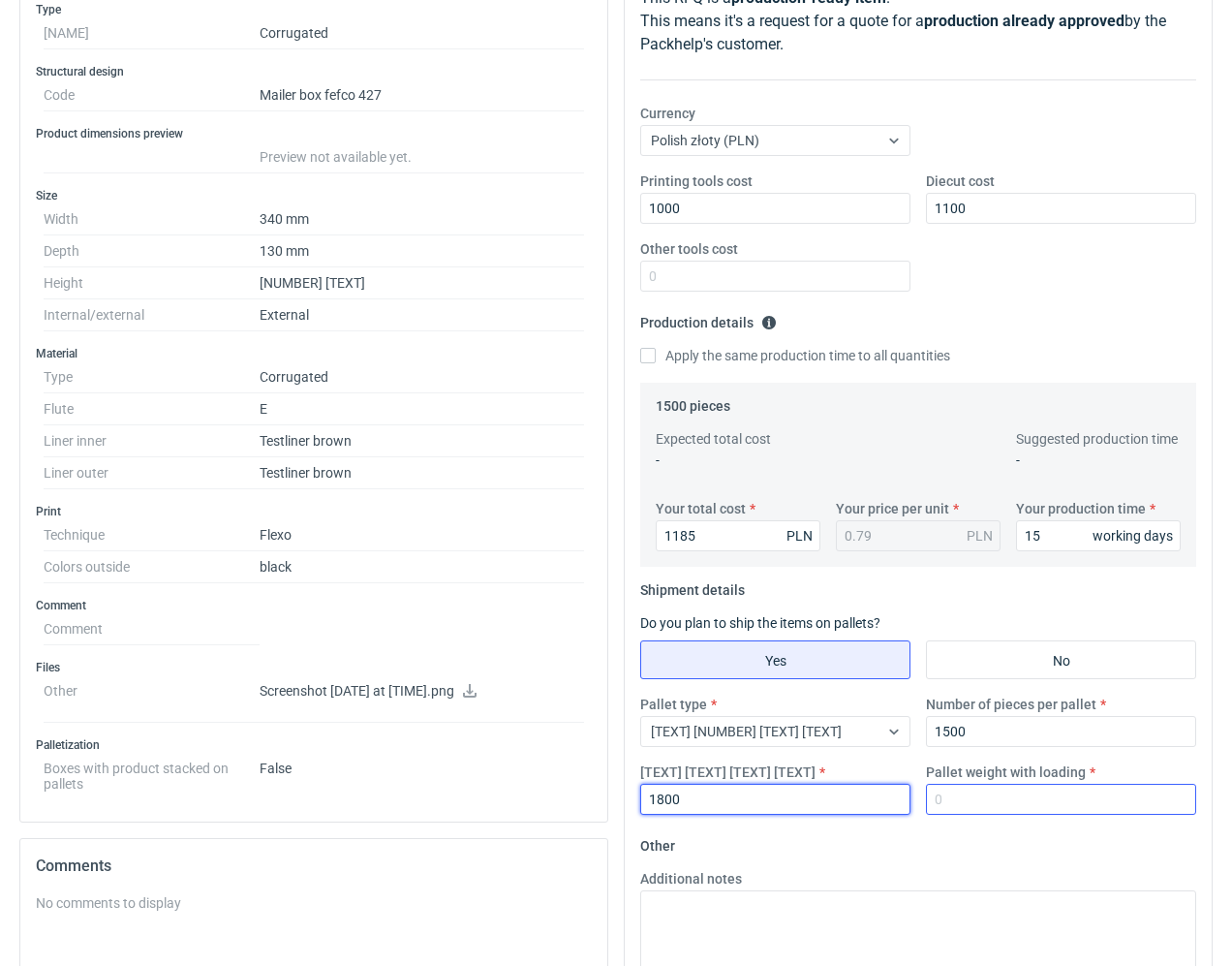 type on "1800" 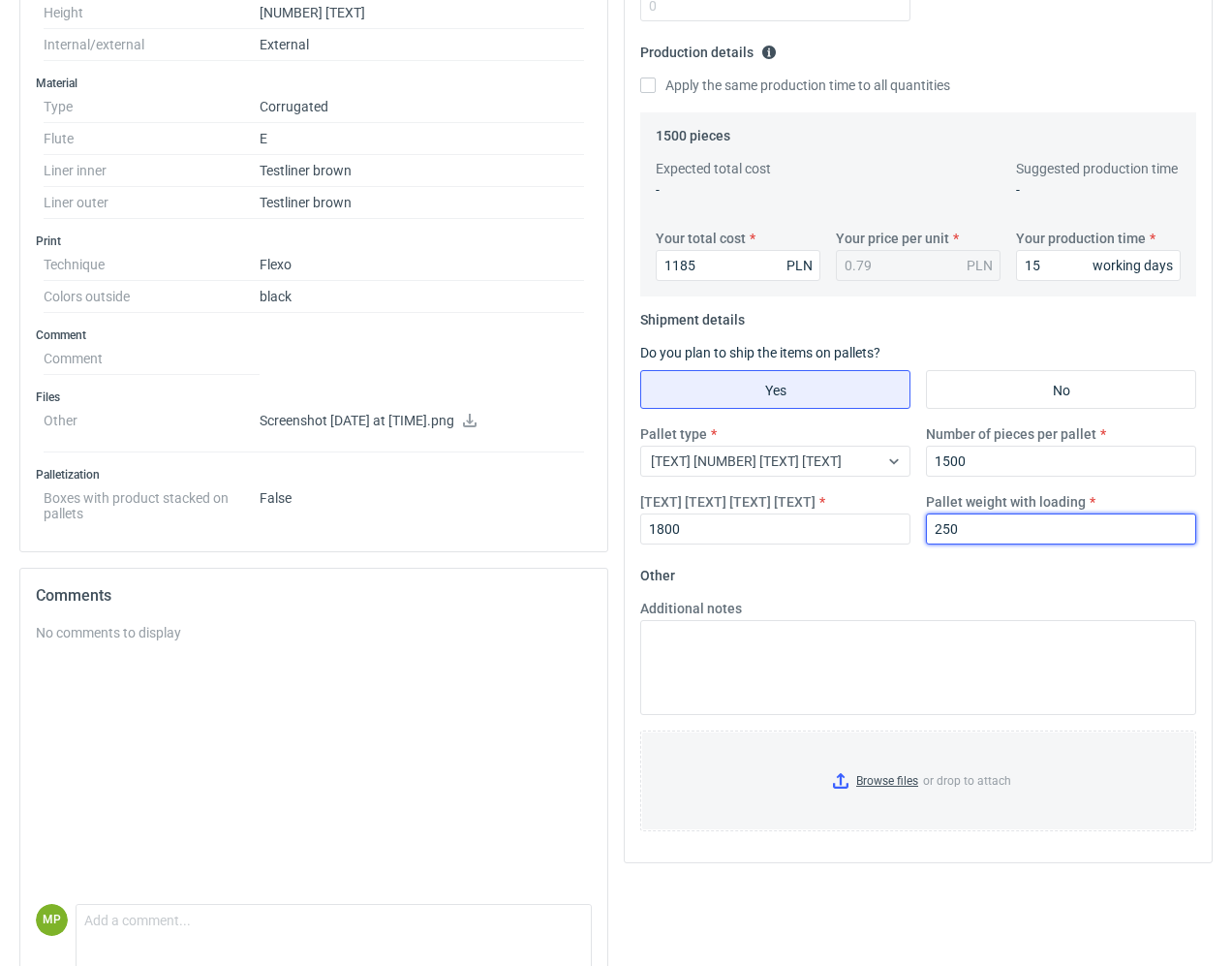 scroll, scrollTop: 581, scrollLeft: 0, axis: vertical 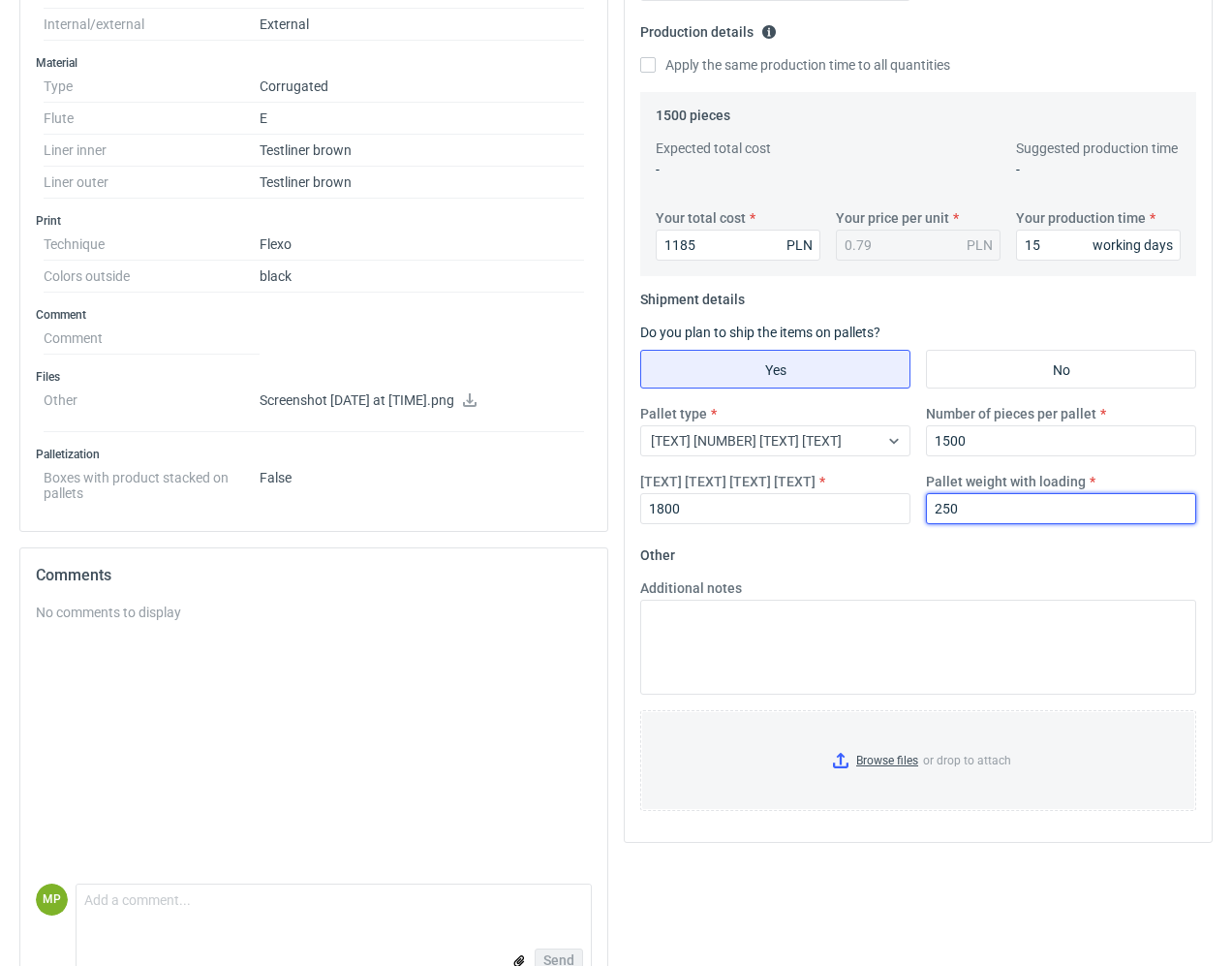 type on "250" 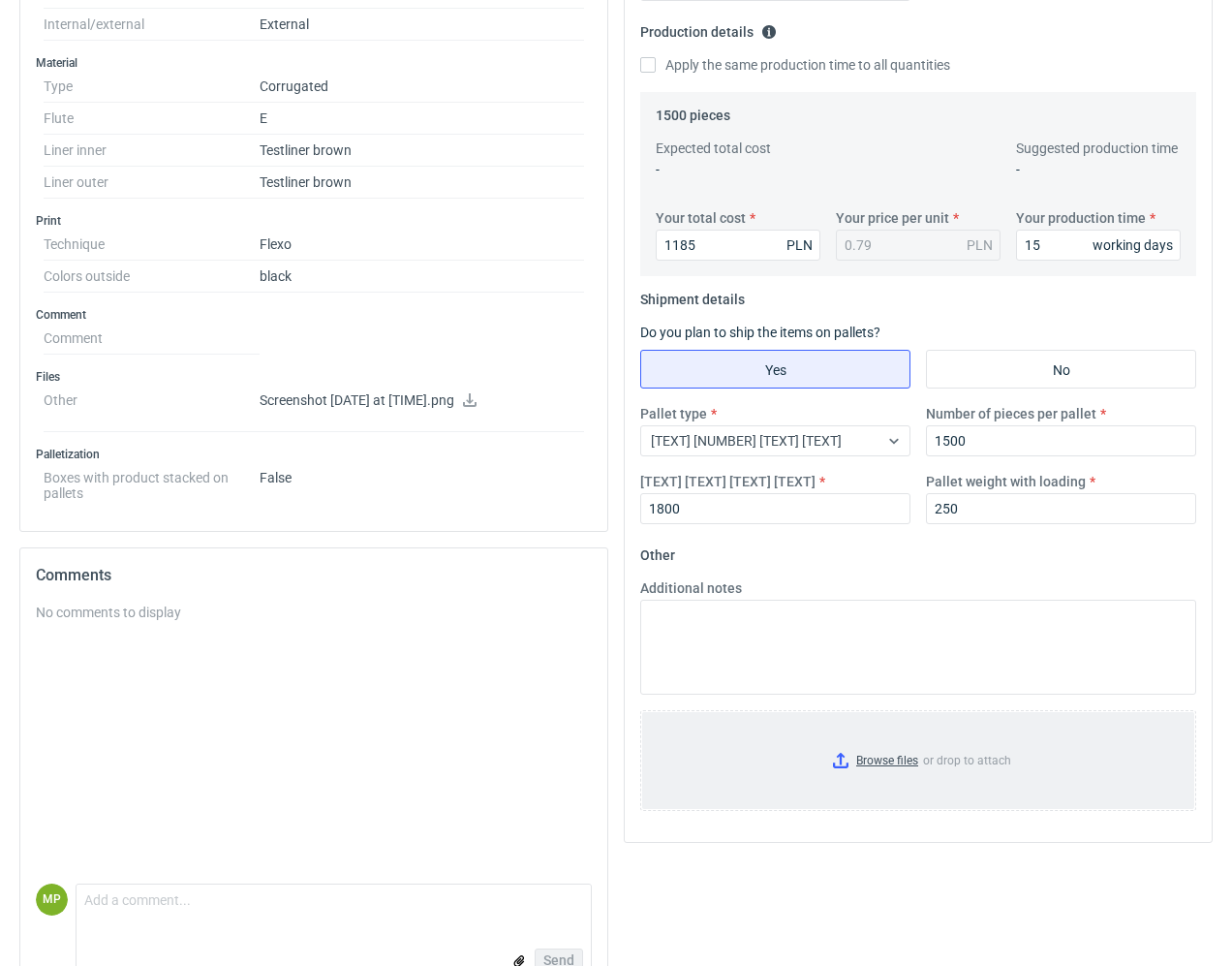 click on "[TEXT] [TEXT] [TEXT] [TEXT]" at bounding box center (918, 761) 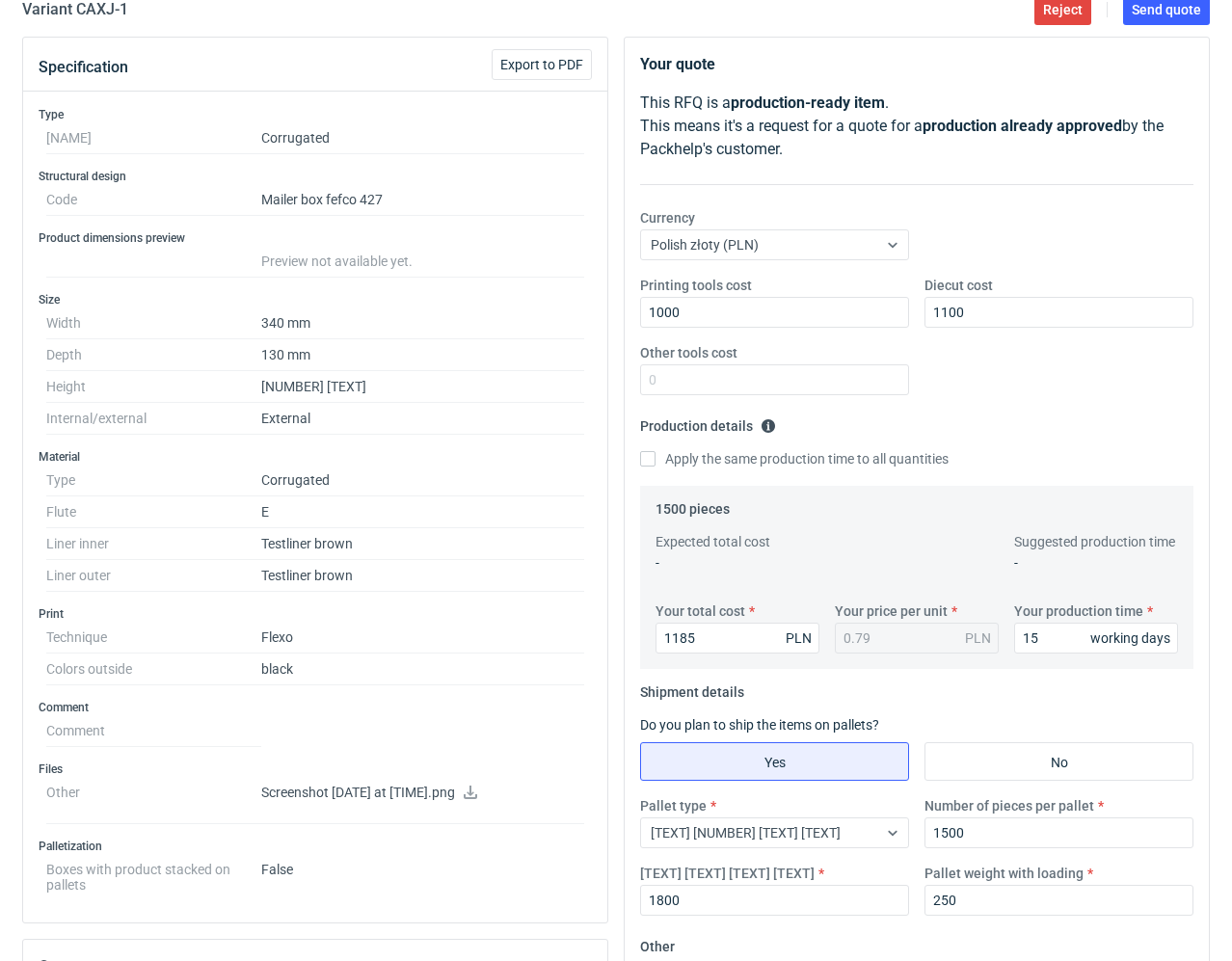 scroll, scrollTop: 0, scrollLeft: 0, axis: both 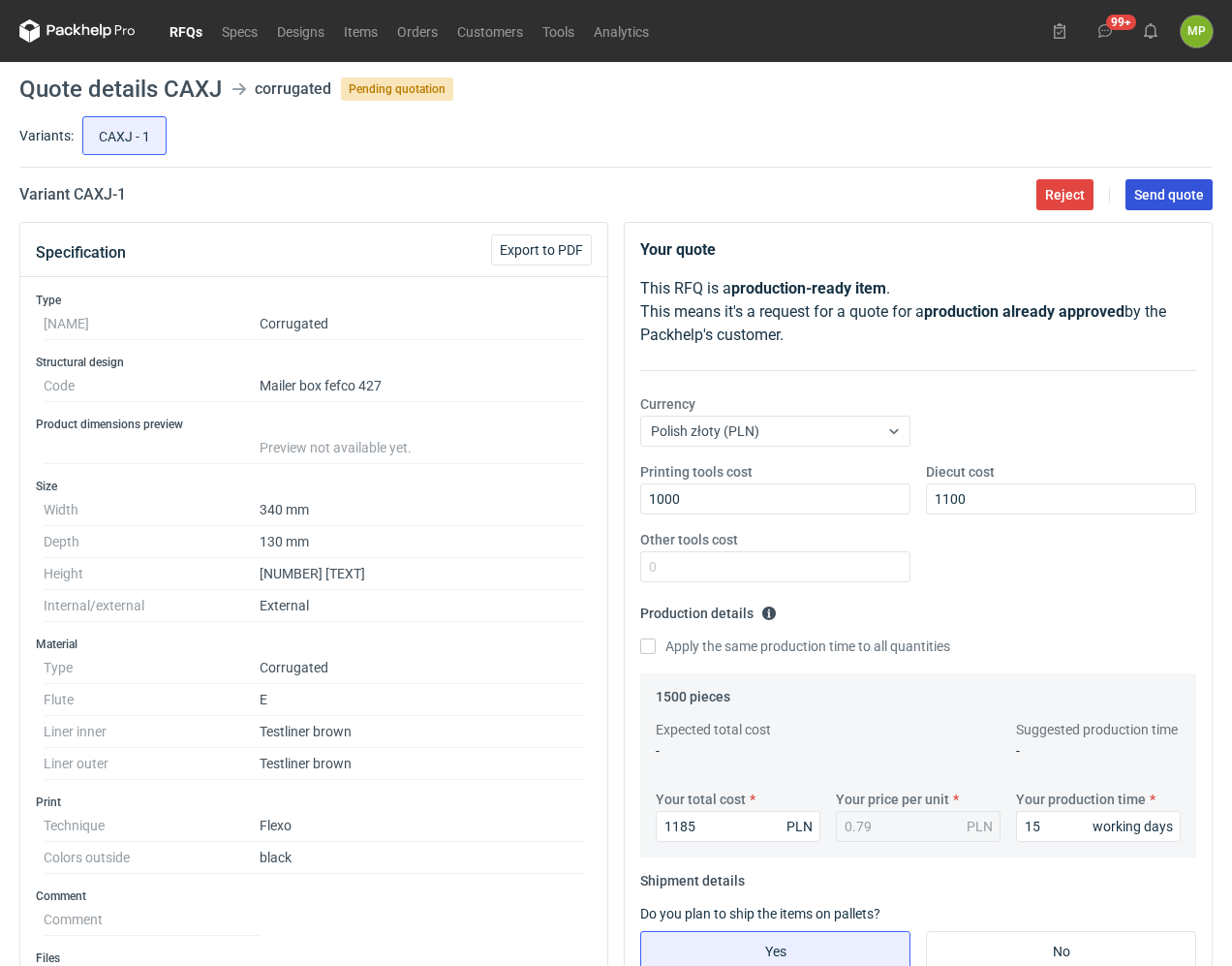 click on "Send quote" at bounding box center [1169, 195] 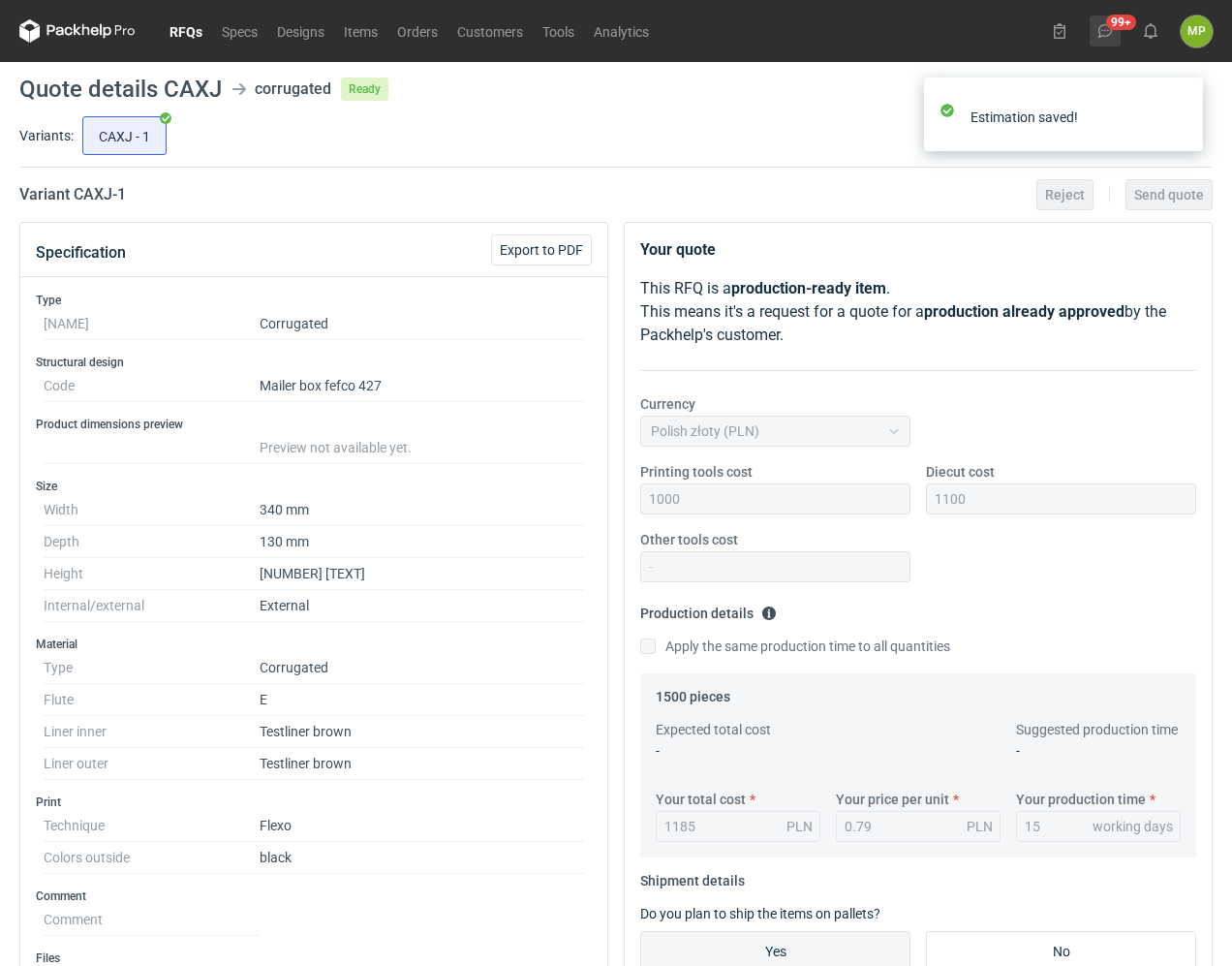 click on "99+" at bounding box center [1105, 31] 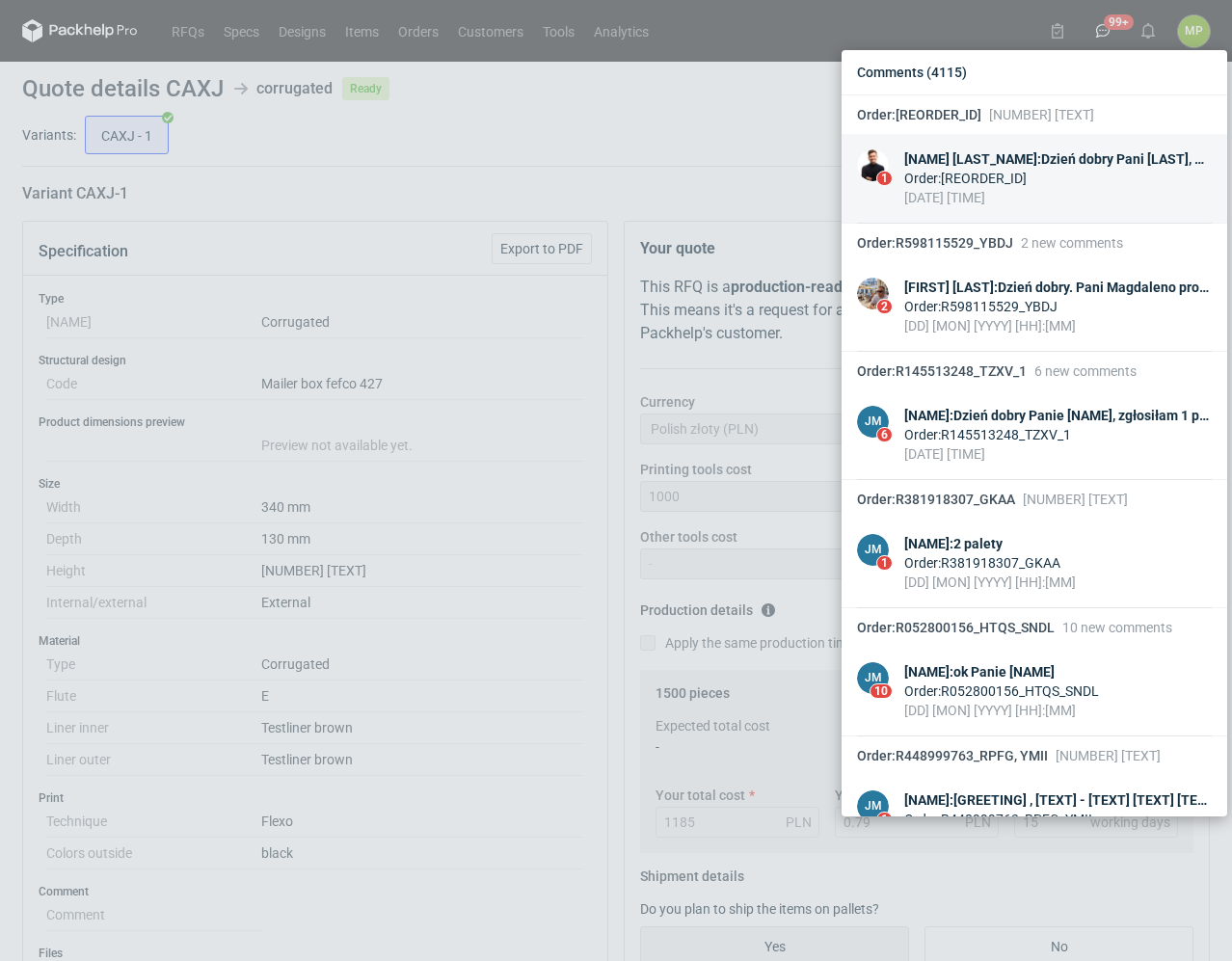 click on "[DATE] [TIME]" at bounding box center (1058, 198) 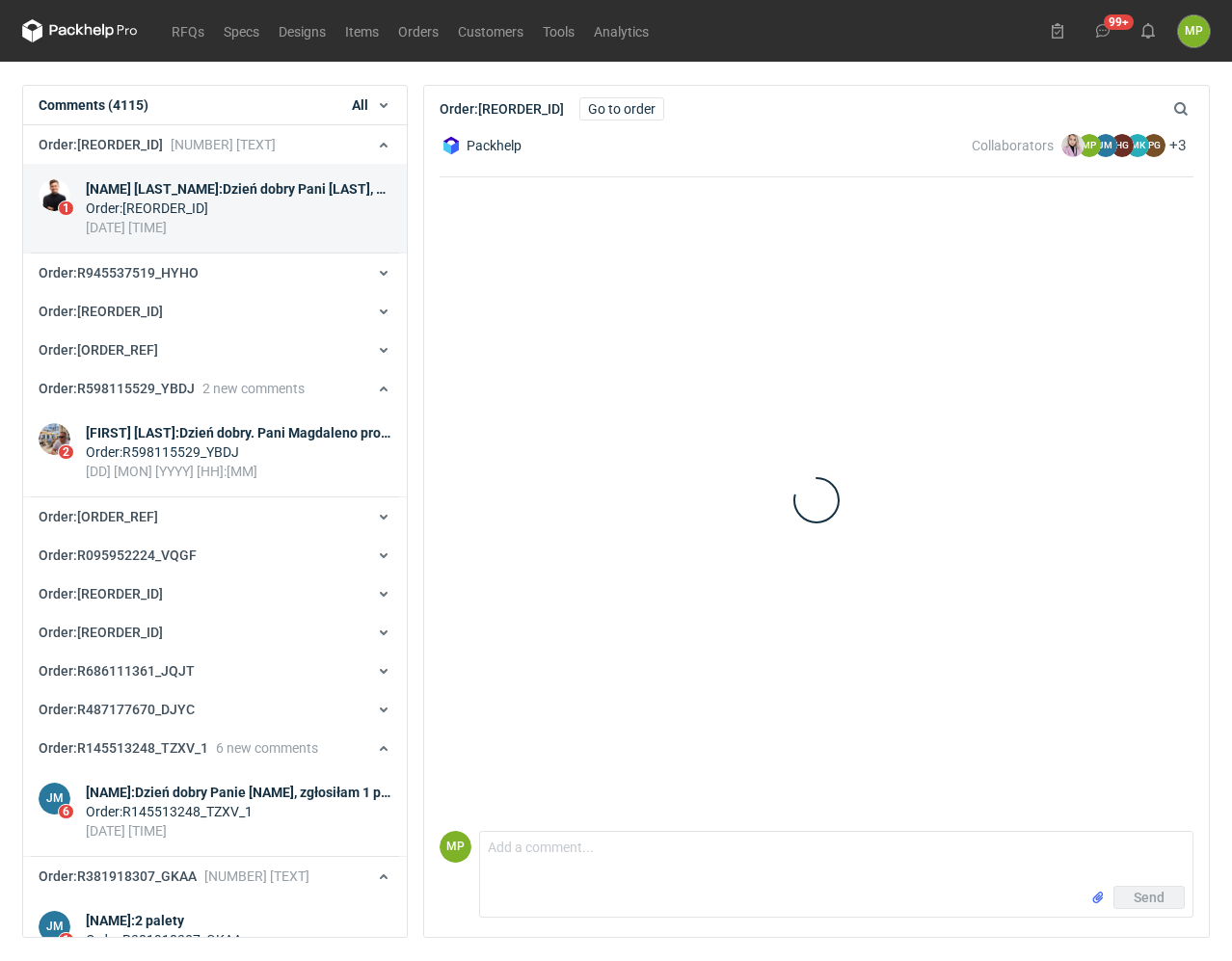 scroll, scrollTop: 39, scrollLeft: 0, axis: vertical 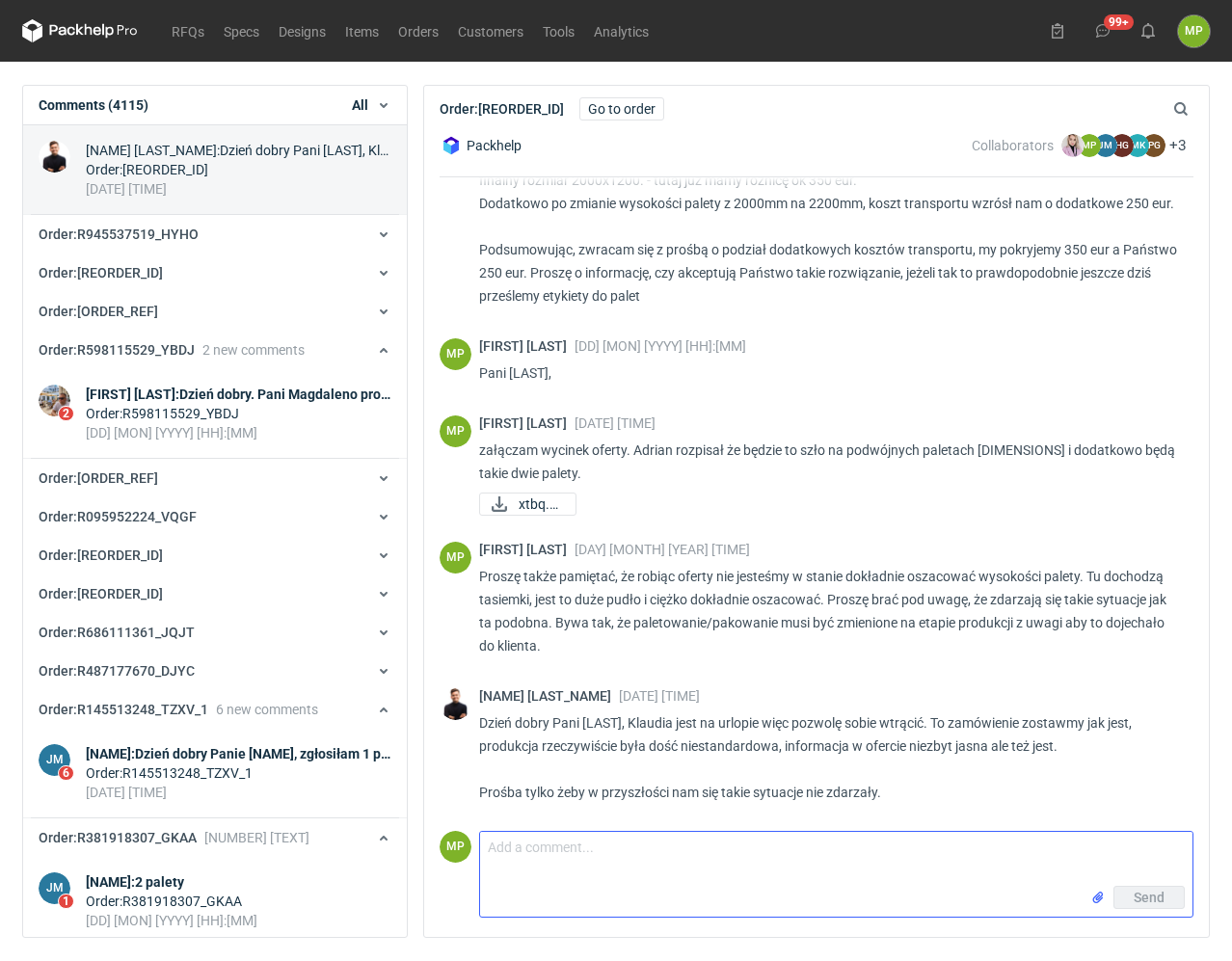 click on "Comment message" at bounding box center [836, 859] 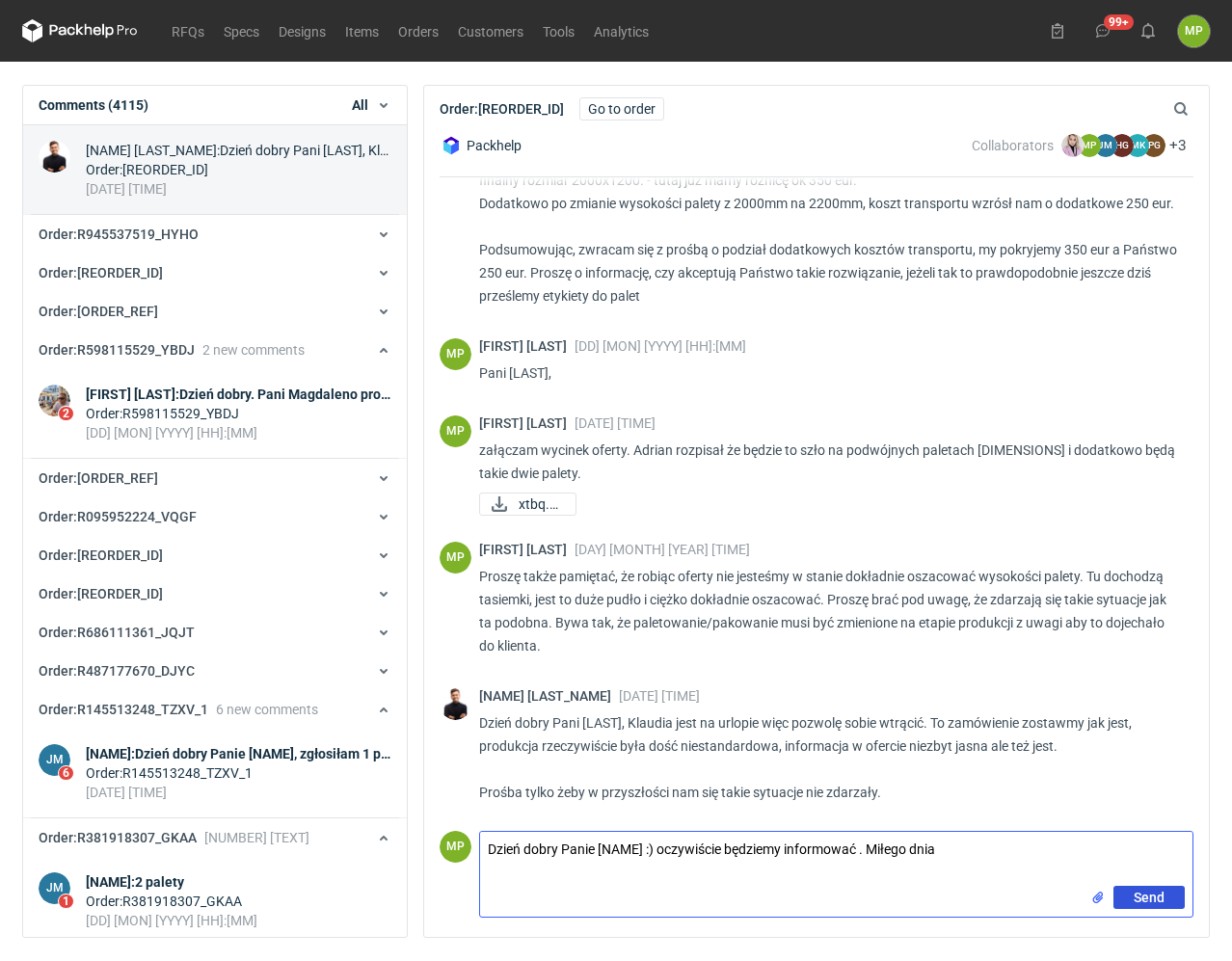 type on "Dzień dobry Panie [NAME] :) oczywiście będziemy informować . Miłego dnia" 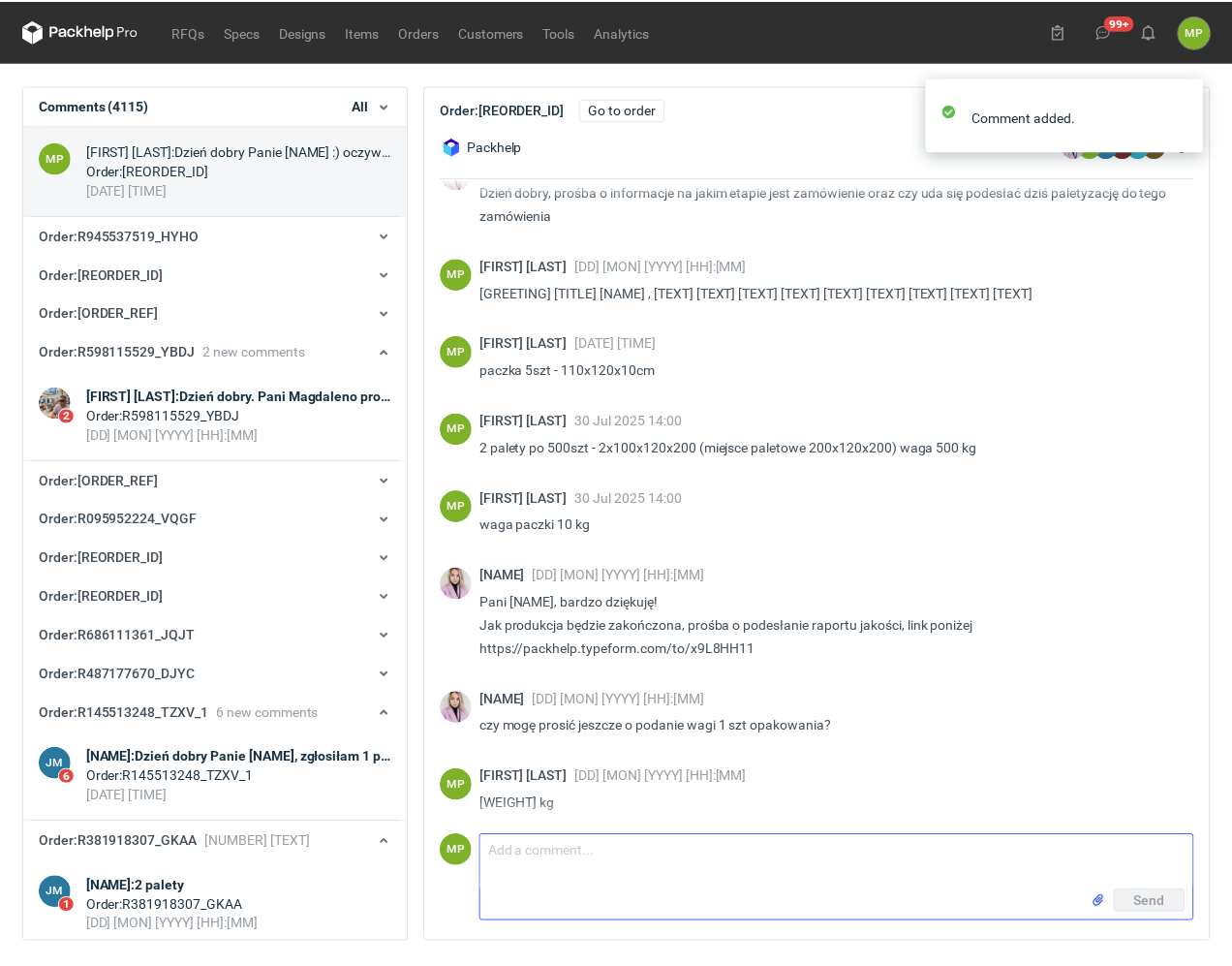 scroll, scrollTop: 487, scrollLeft: 0, axis: vertical 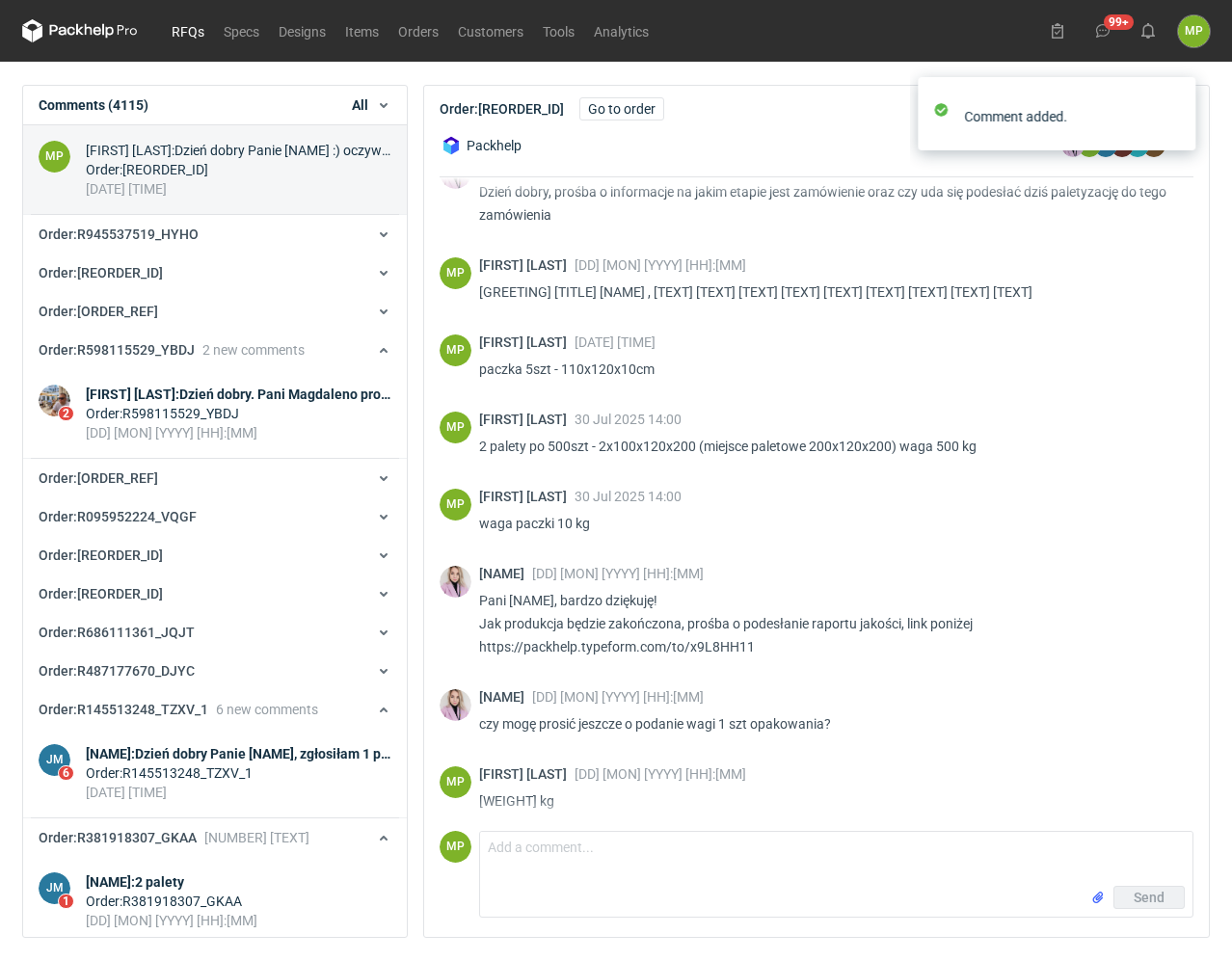 click on "RFQs" at bounding box center (188, 31) 